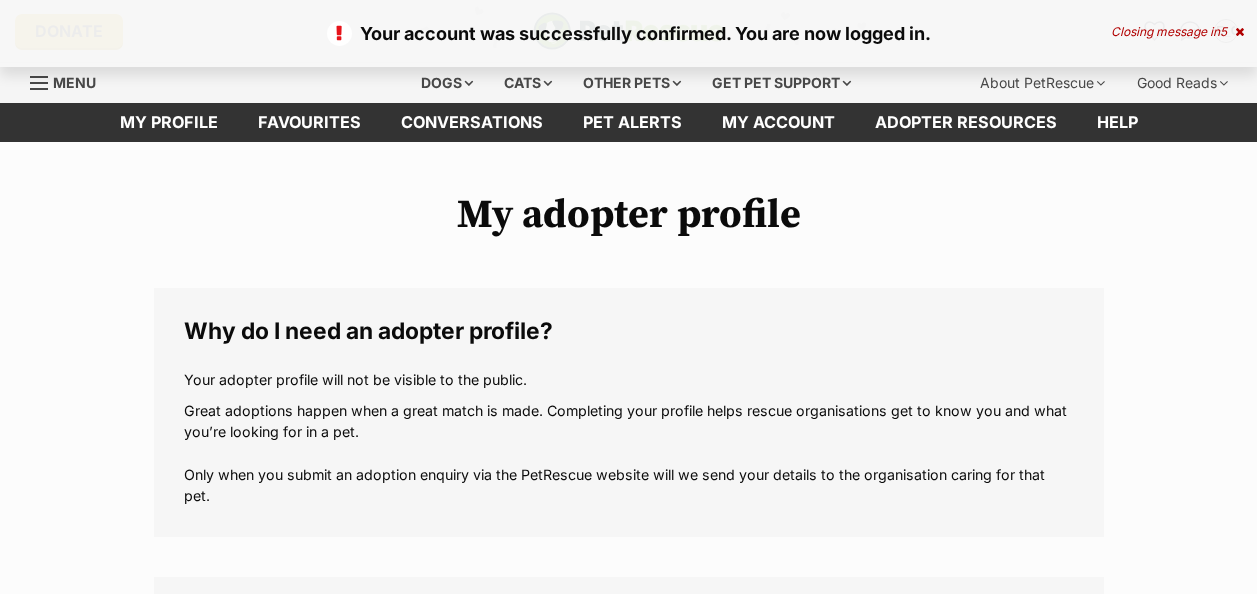 scroll, scrollTop: 0, scrollLeft: 0, axis: both 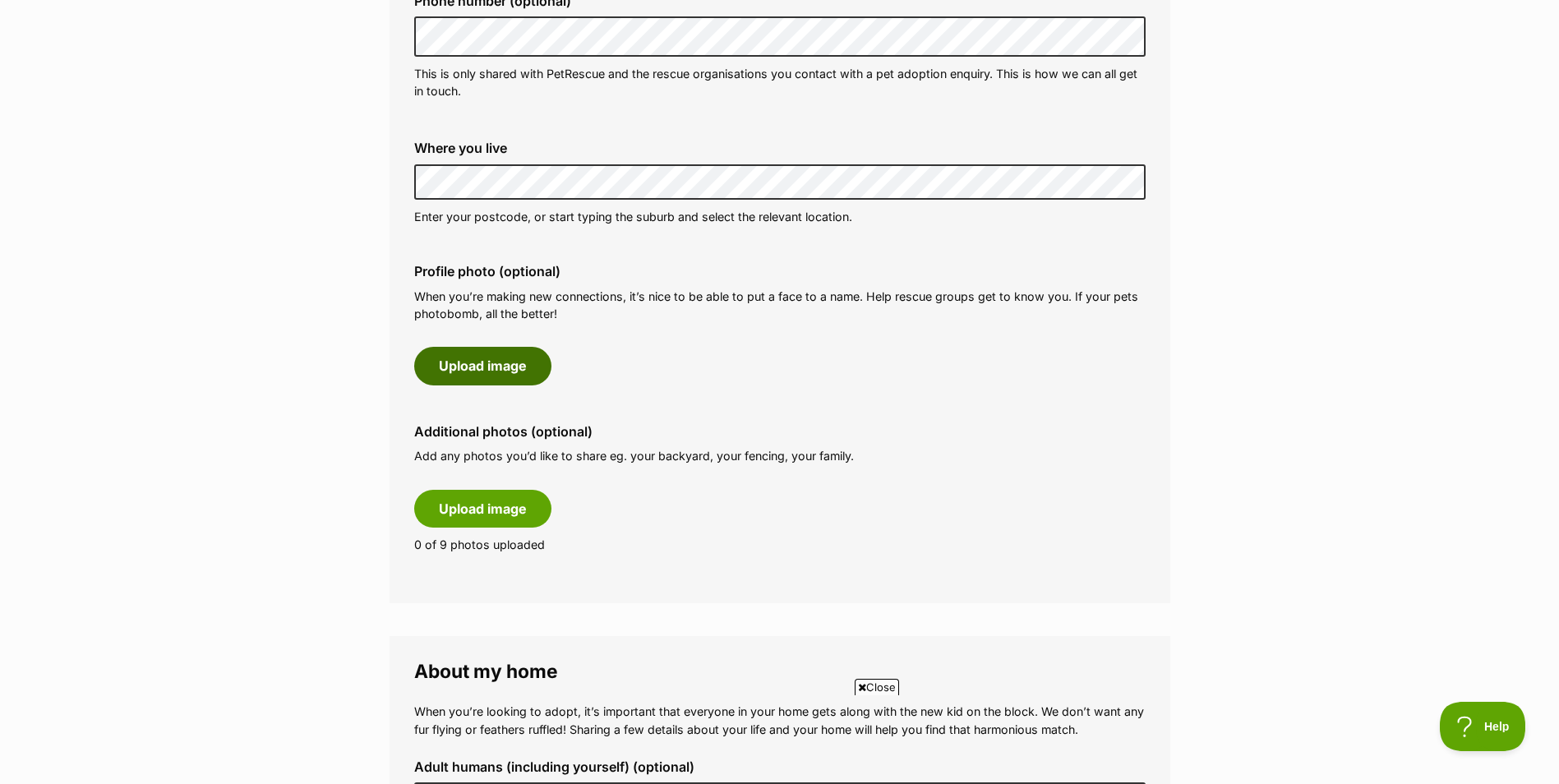 click on "Upload image" at bounding box center (482, 366) 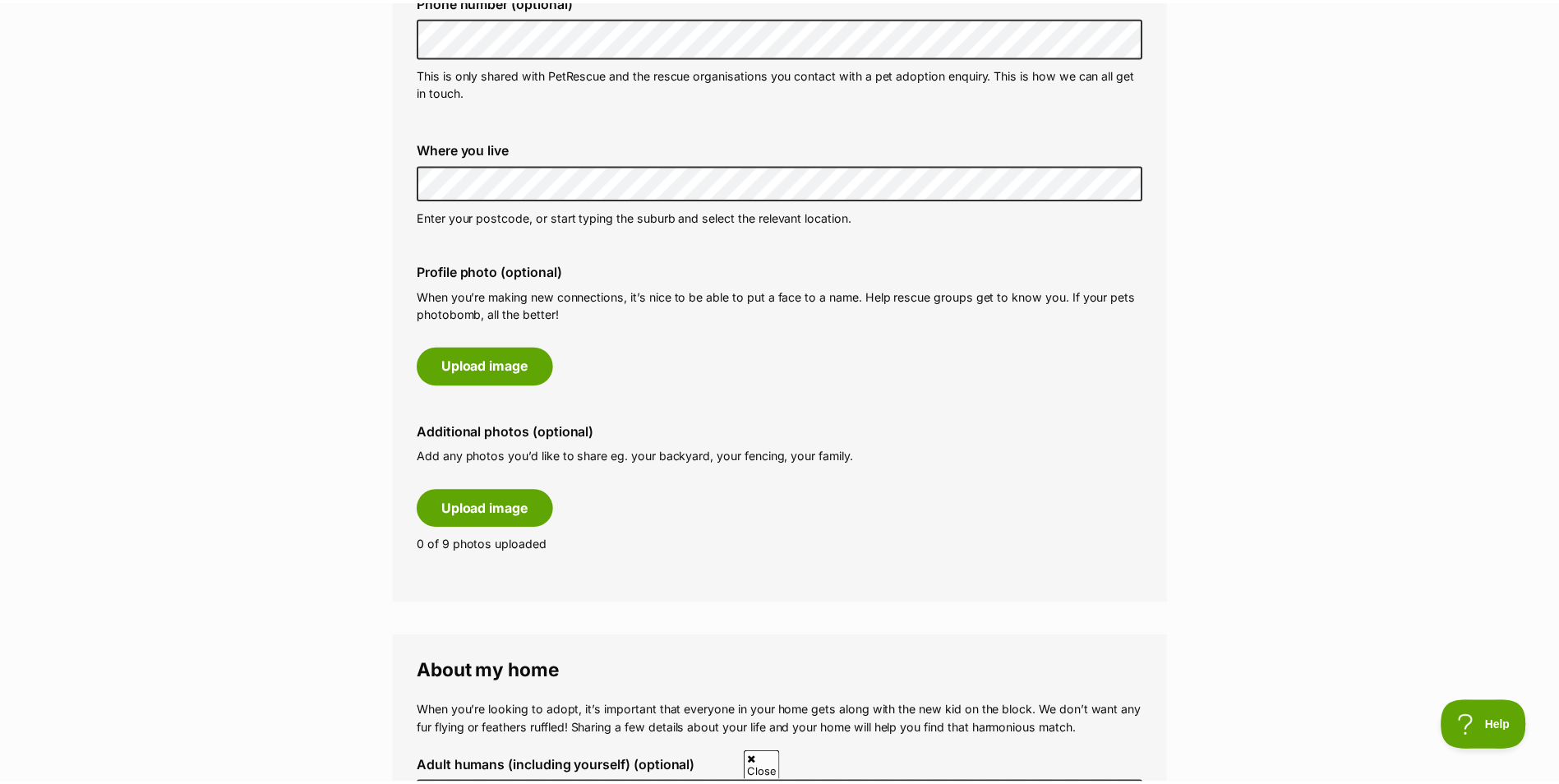 scroll, scrollTop: 0, scrollLeft: 0, axis: both 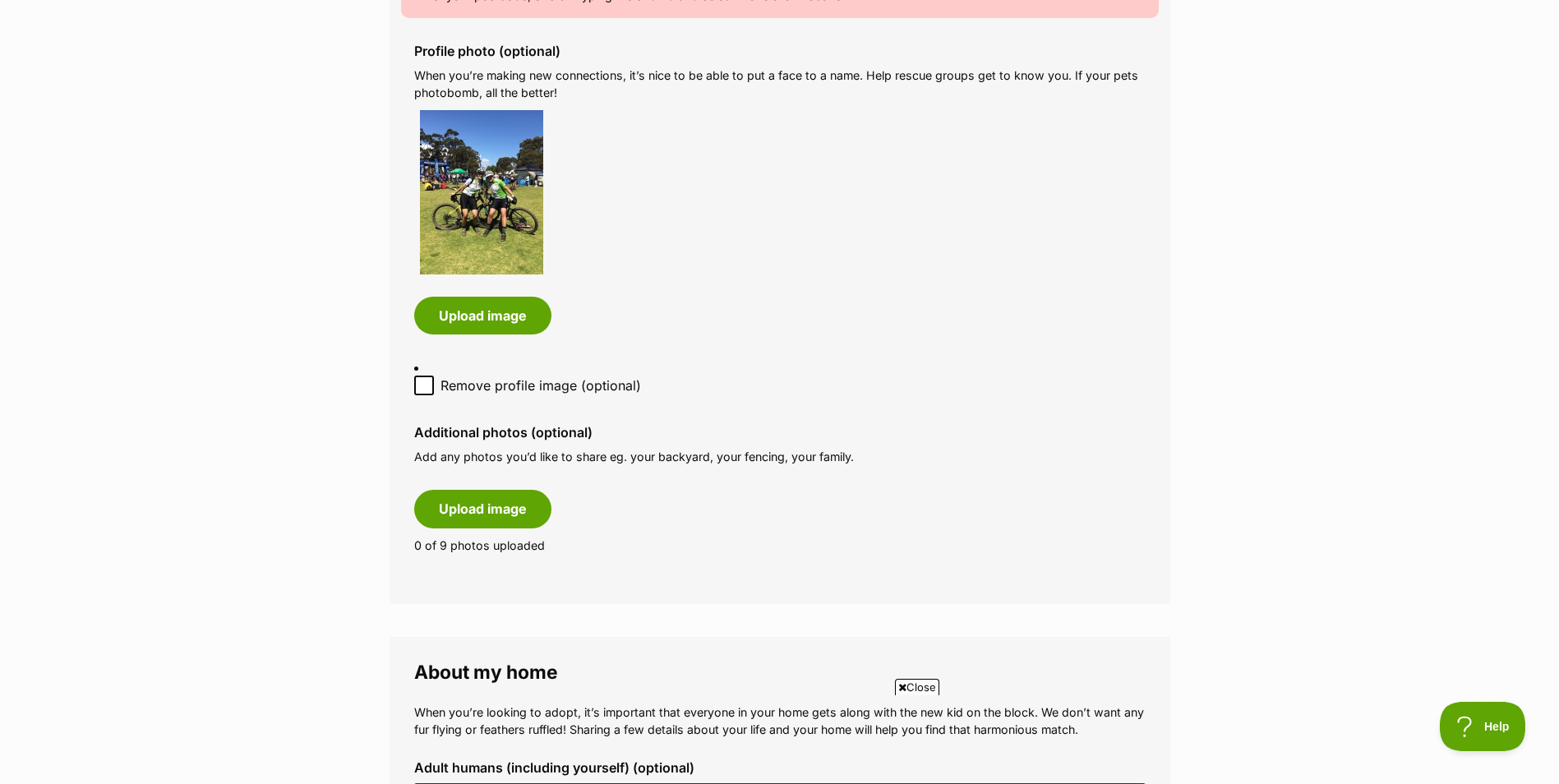 click 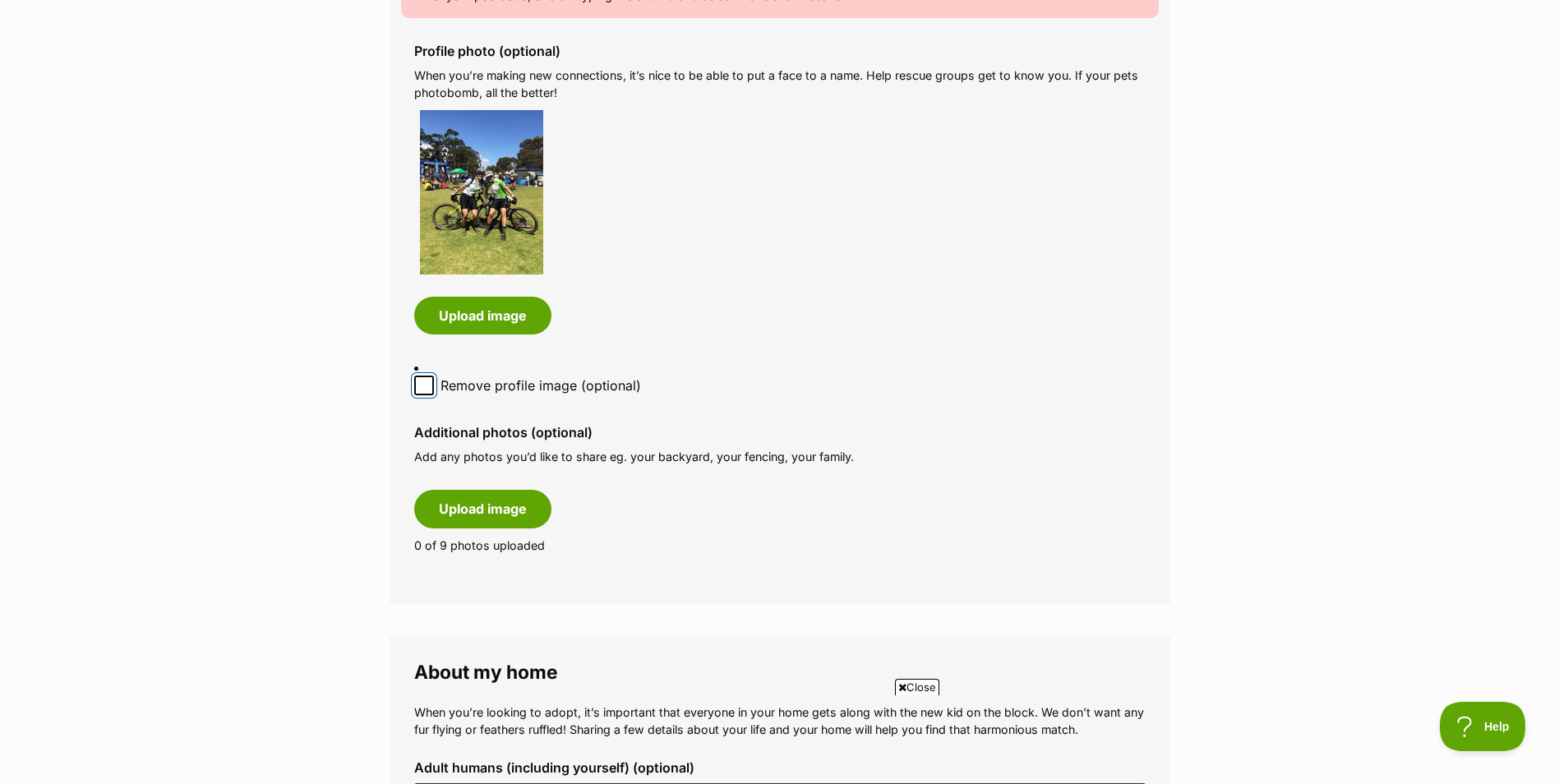 checkbox on "true" 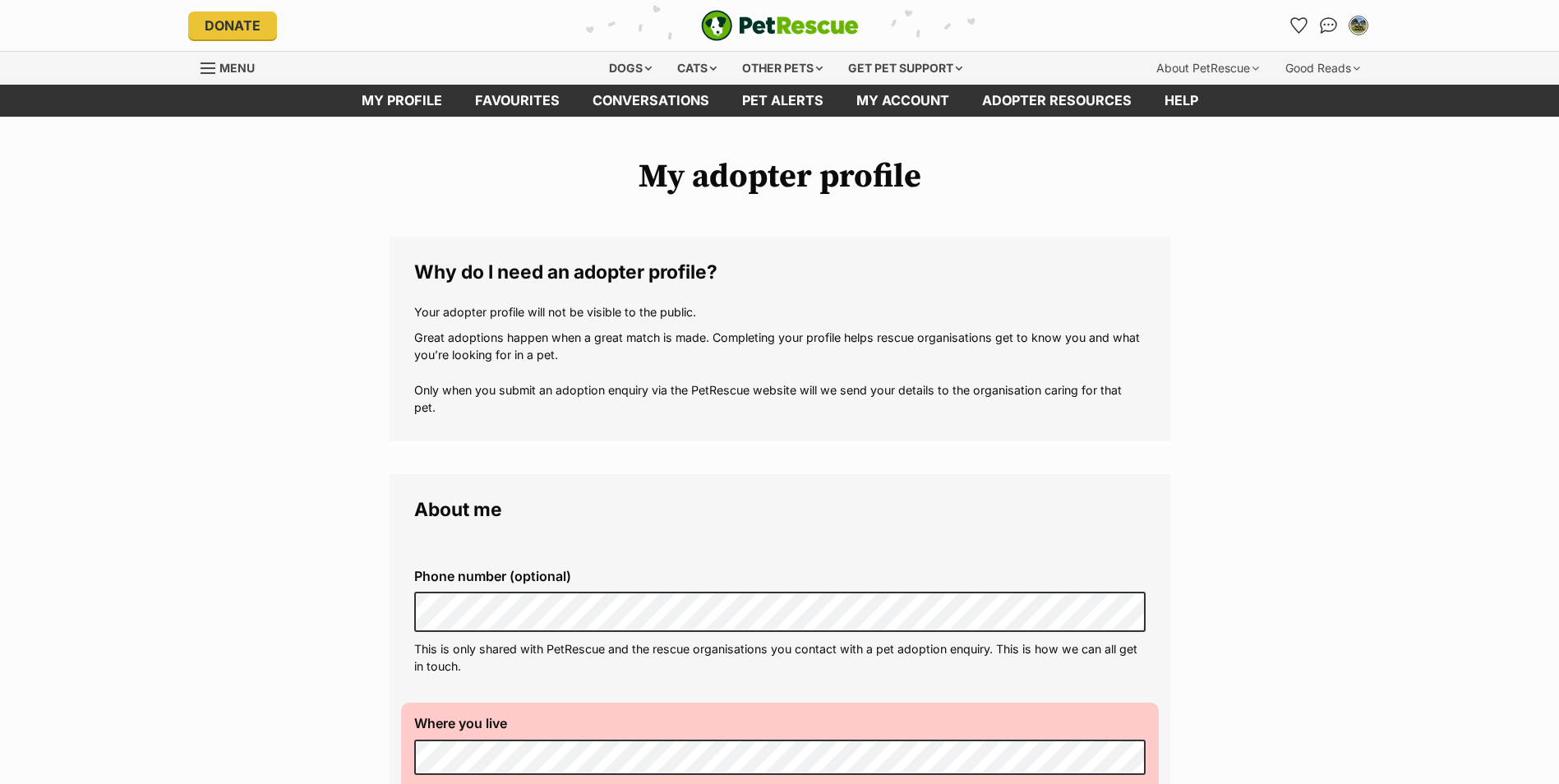 scroll, scrollTop: 0, scrollLeft: 0, axis: both 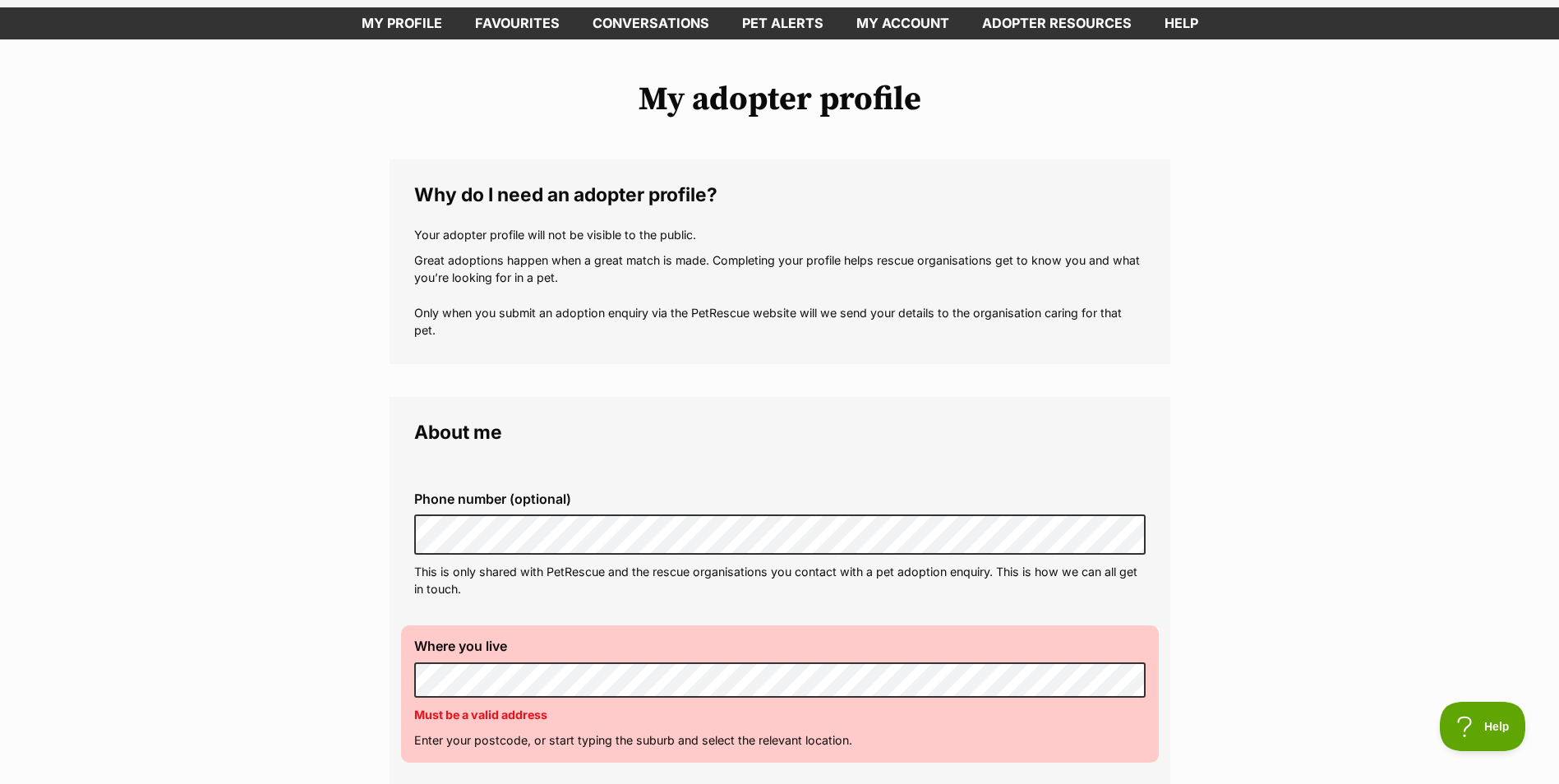 type 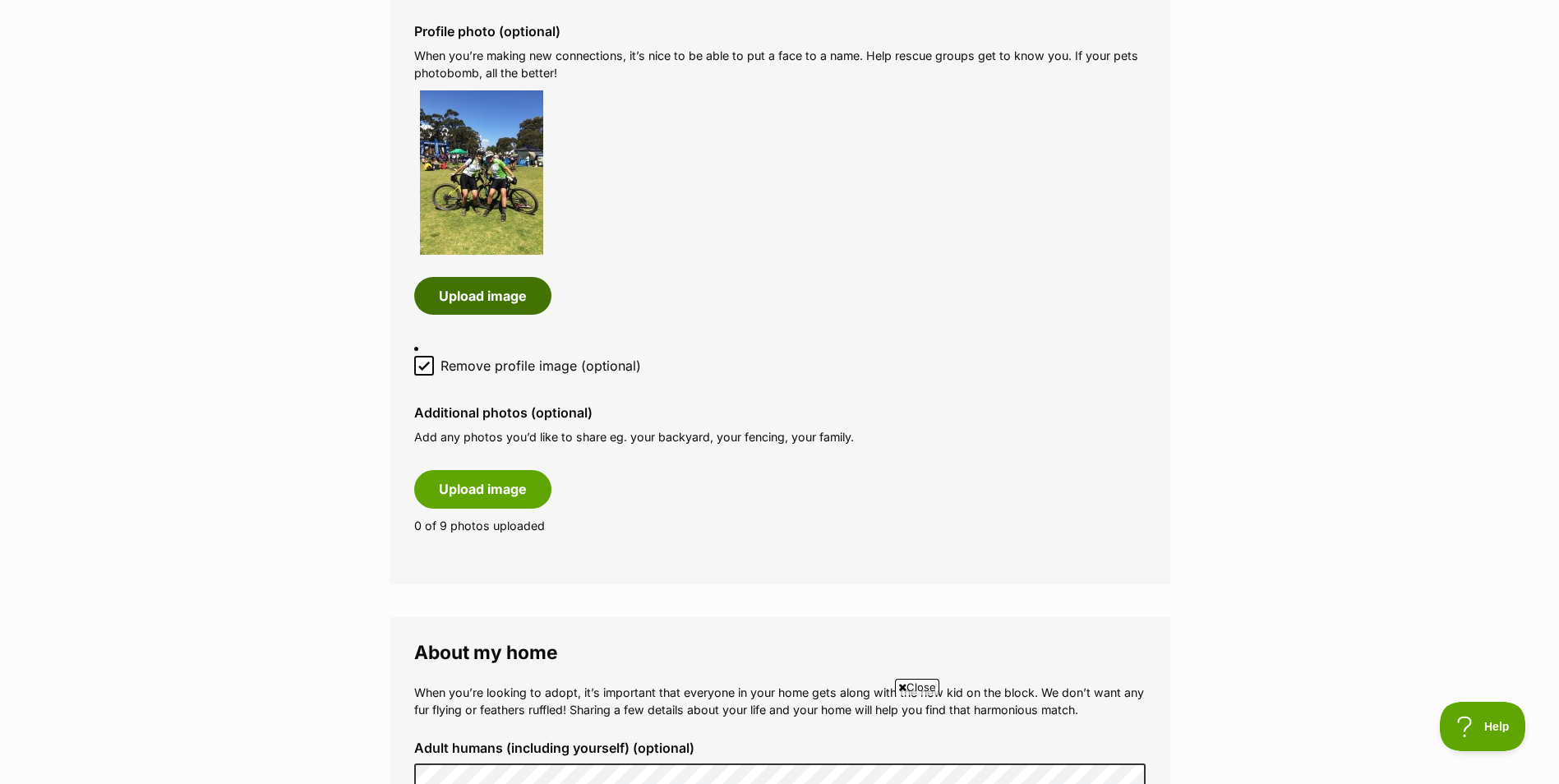 scroll, scrollTop: 879, scrollLeft: 0, axis: vertical 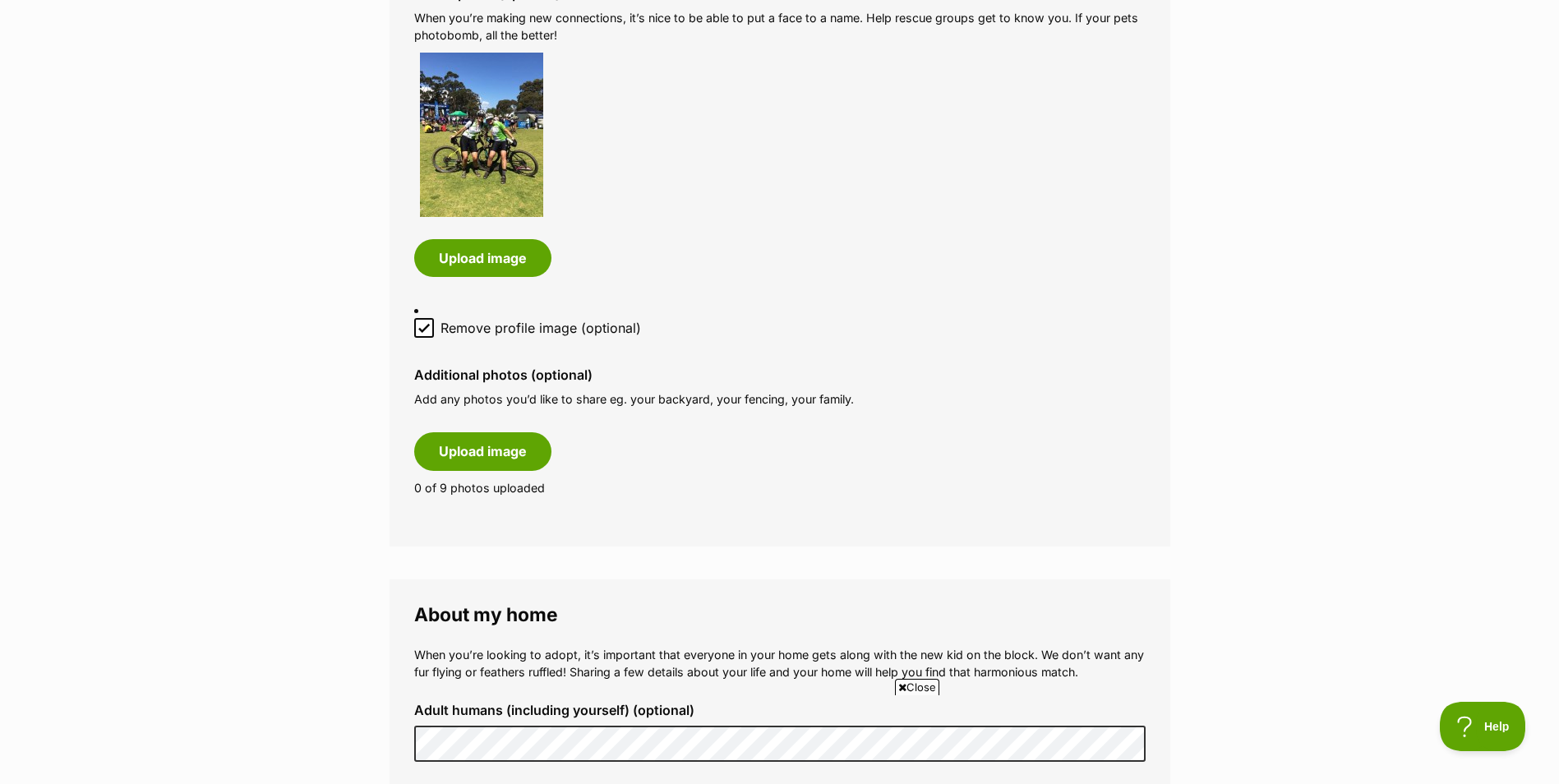 drag, startPoint x: 489, startPoint y: 167, endPoint x: 915, endPoint y: 209, distance: 428.0654 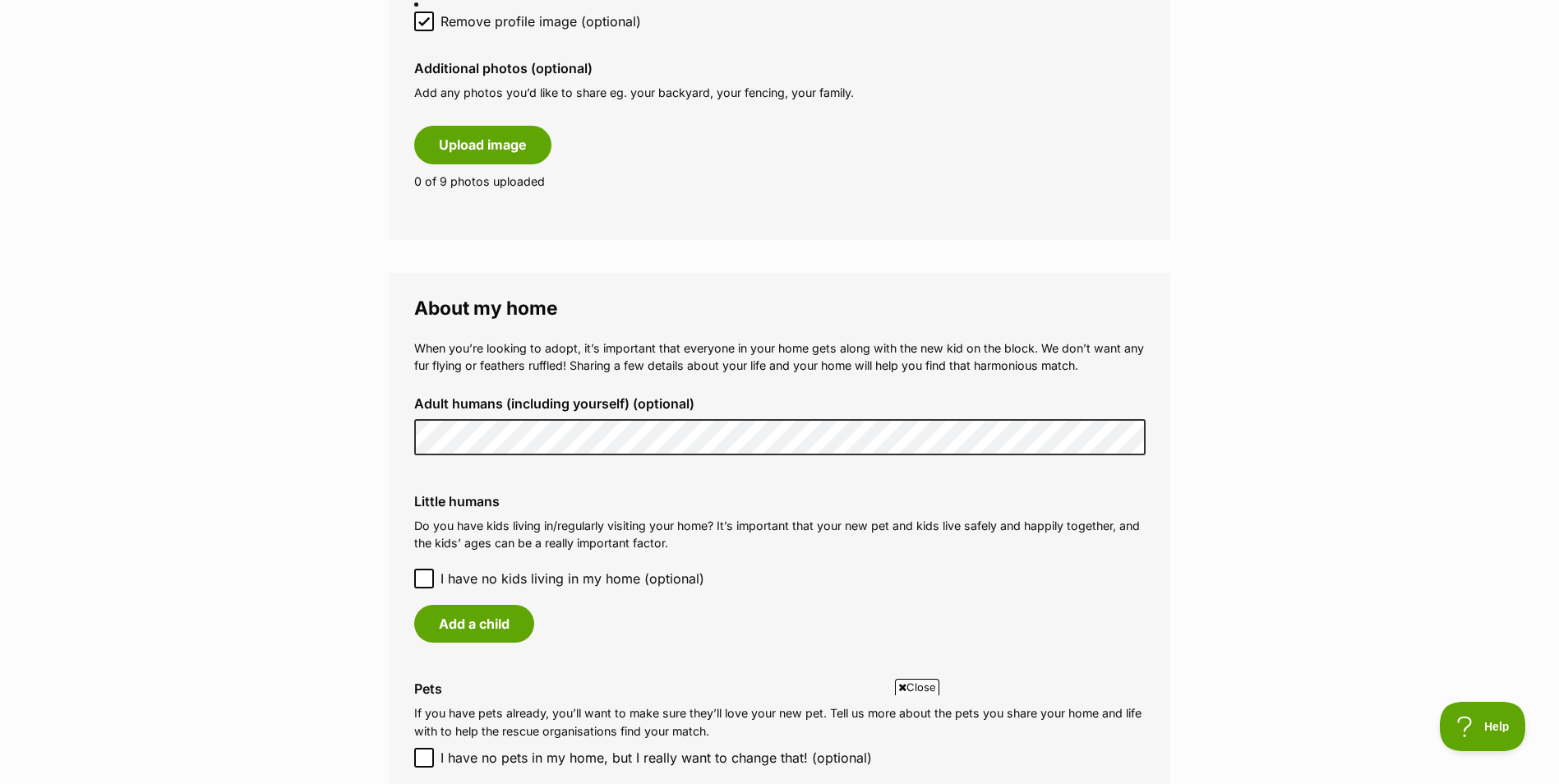 scroll, scrollTop: 1208, scrollLeft: 0, axis: vertical 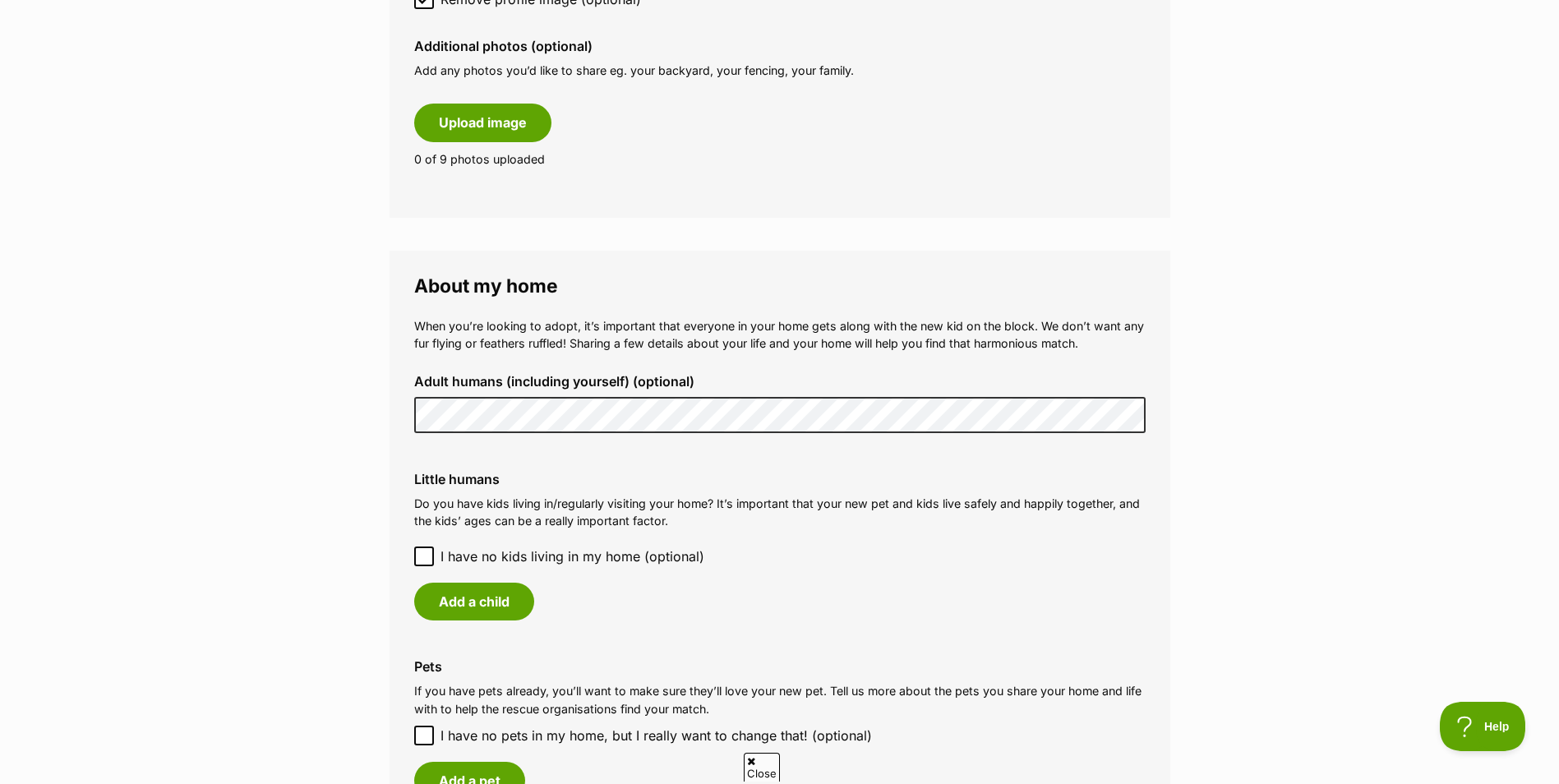 click 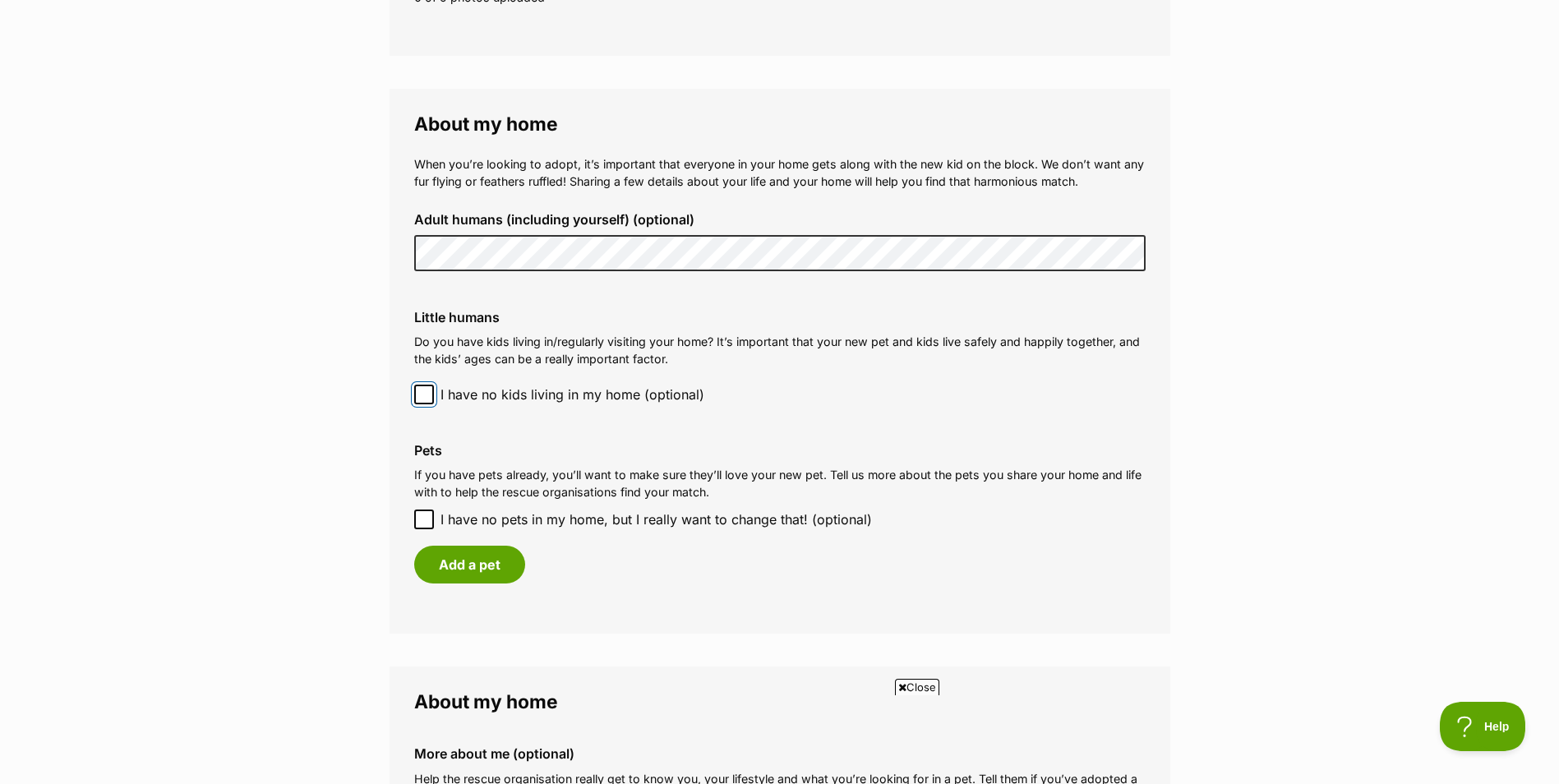 scroll, scrollTop: 1372, scrollLeft: 0, axis: vertical 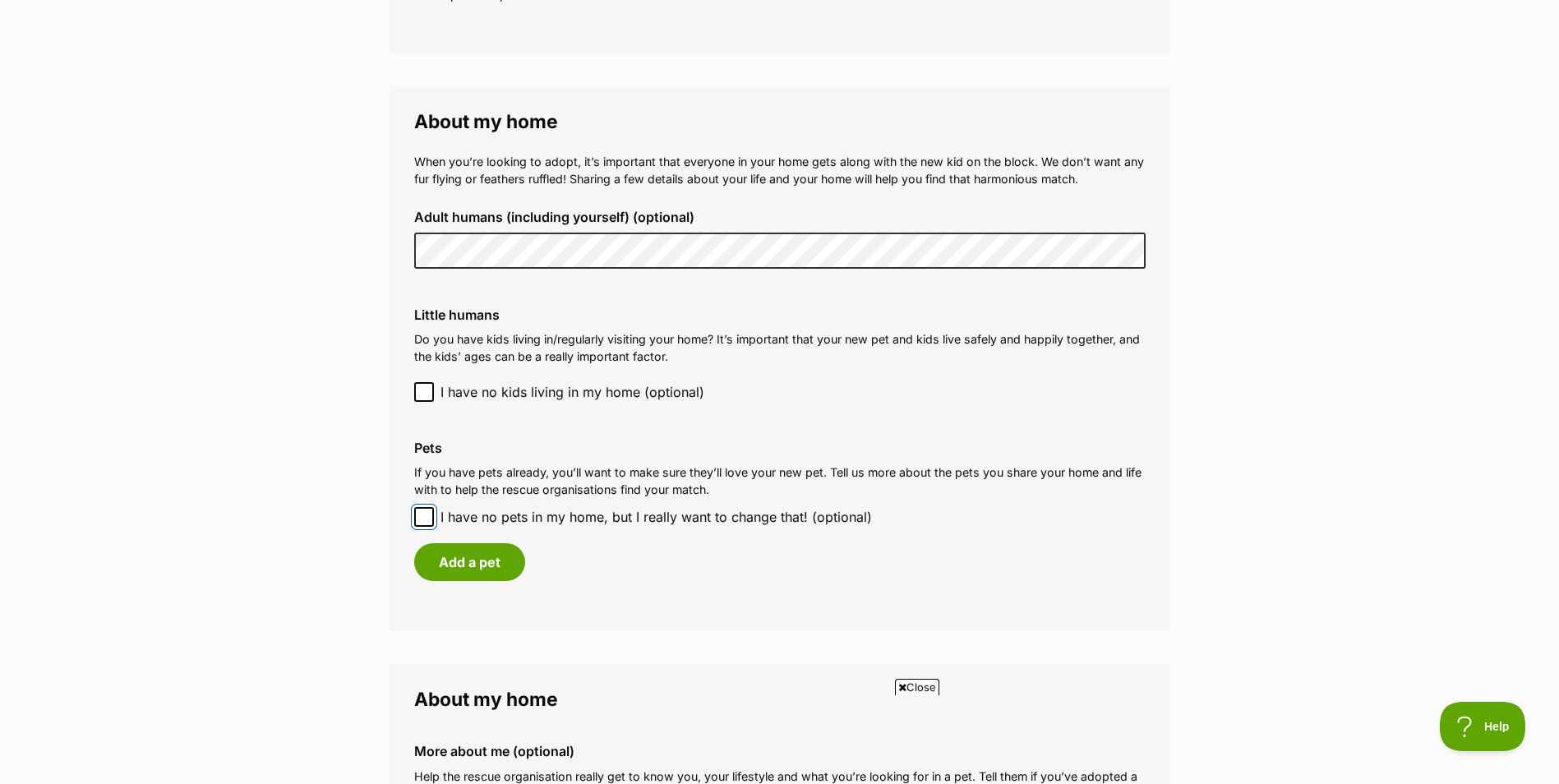 click on "I have no pets in my home, but I really want to change that! (optional)" at bounding box center [424, 517] 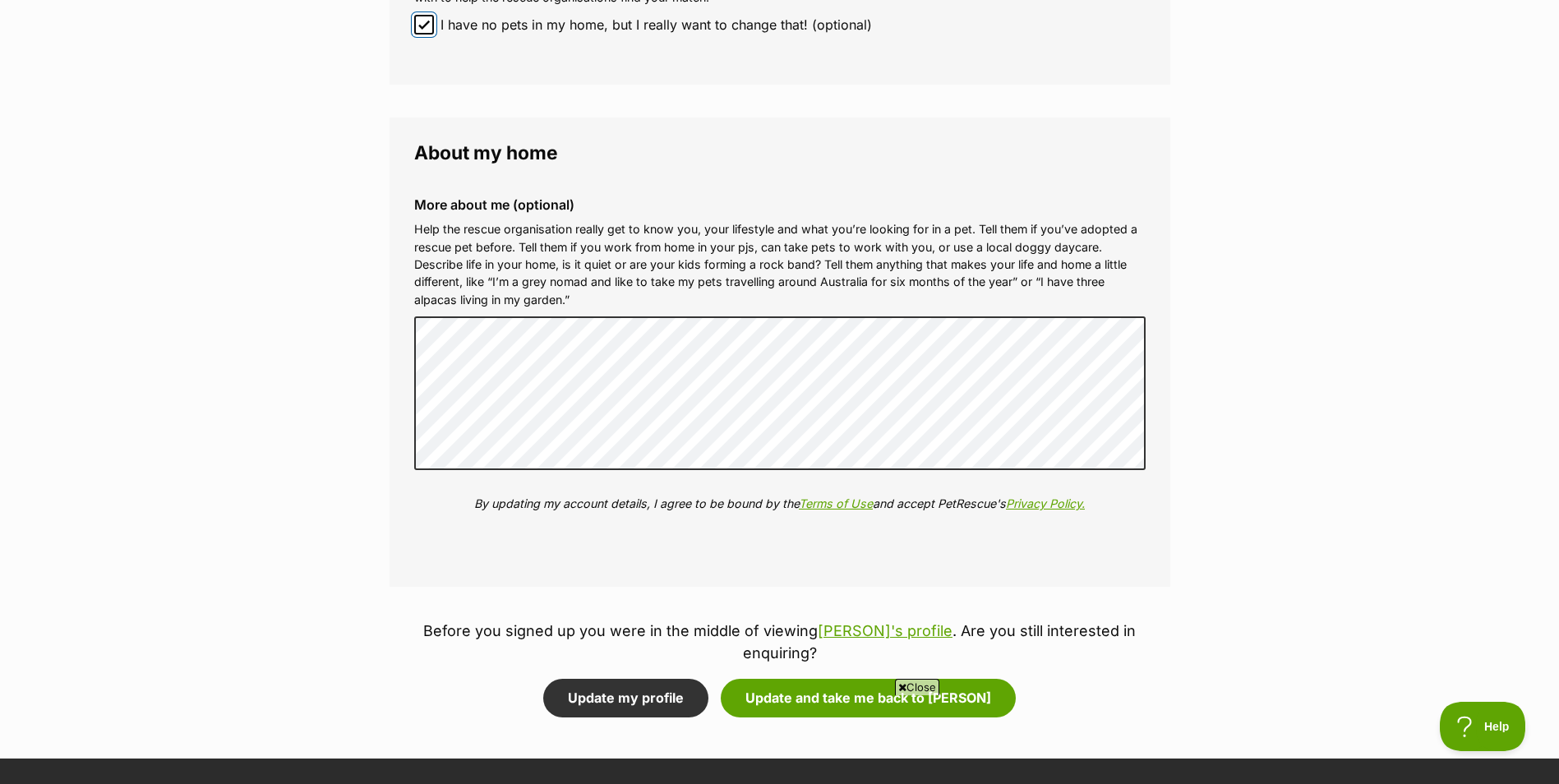 scroll, scrollTop: 1865, scrollLeft: 0, axis: vertical 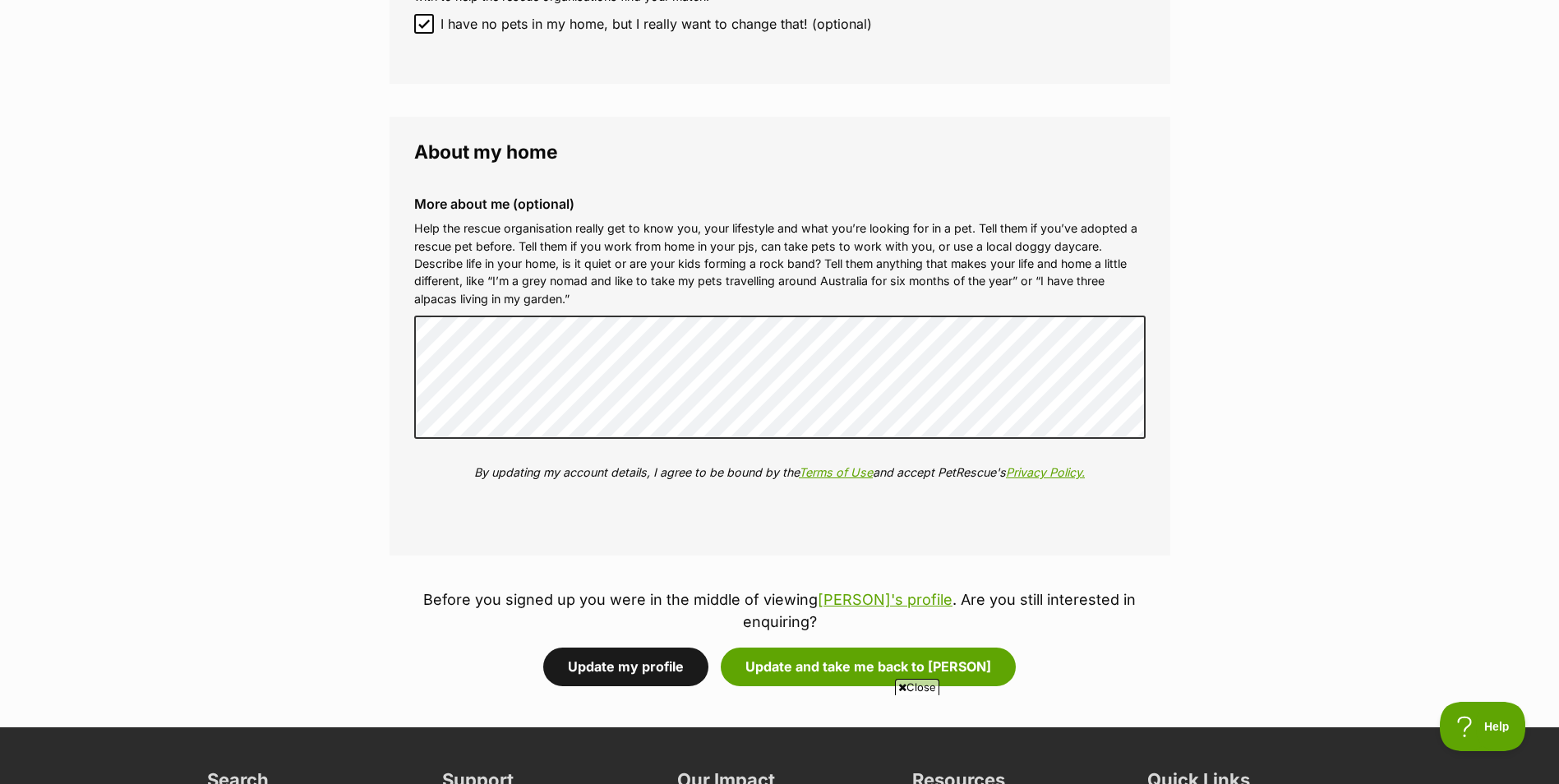 click on "Update my profile" at bounding box center (625, 666) 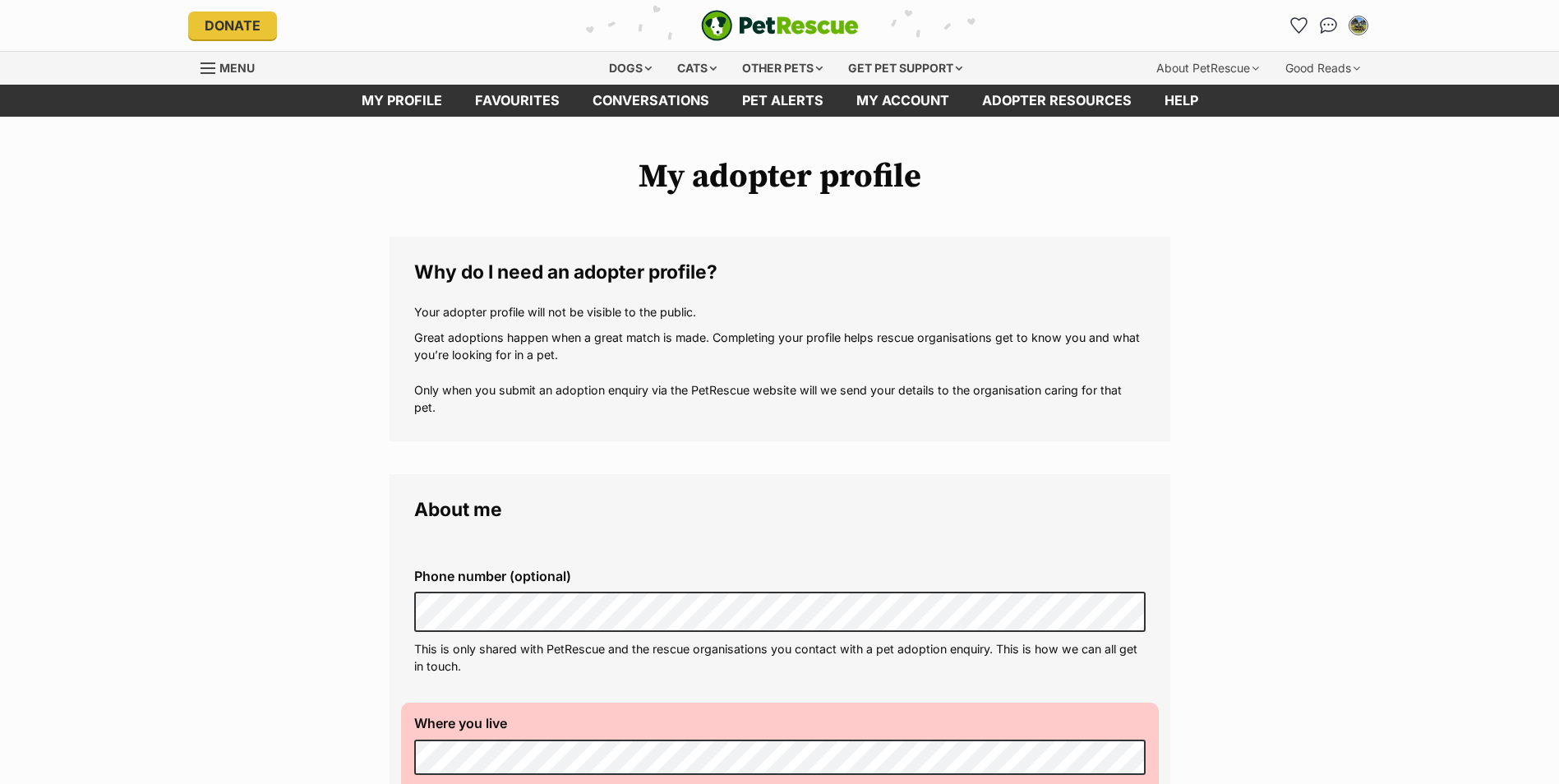 scroll, scrollTop: 0, scrollLeft: 0, axis: both 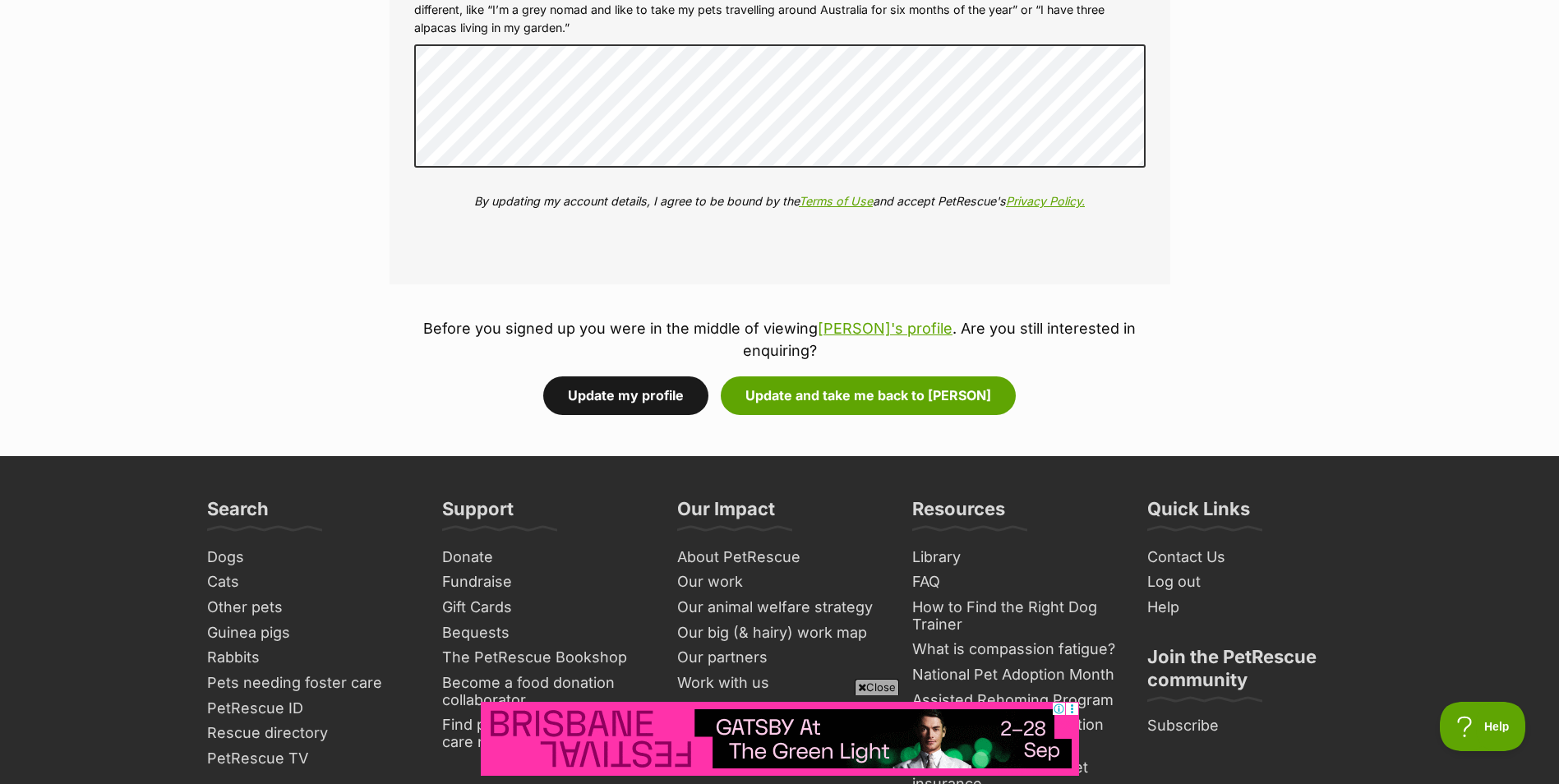 click on "Update my profile" at bounding box center (625, 395) 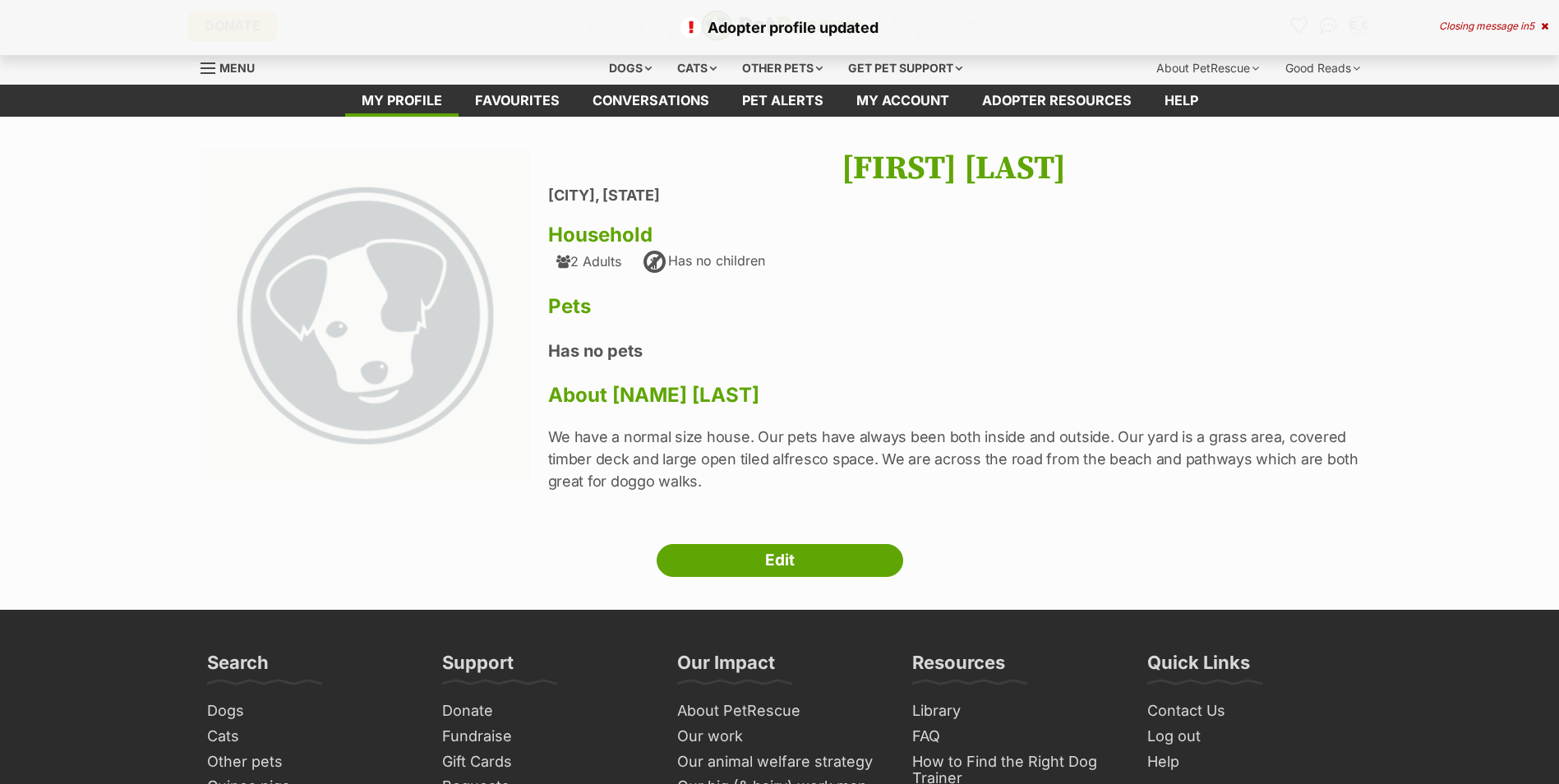 scroll, scrollTop: 0, scrollLeft: 0, axis: both 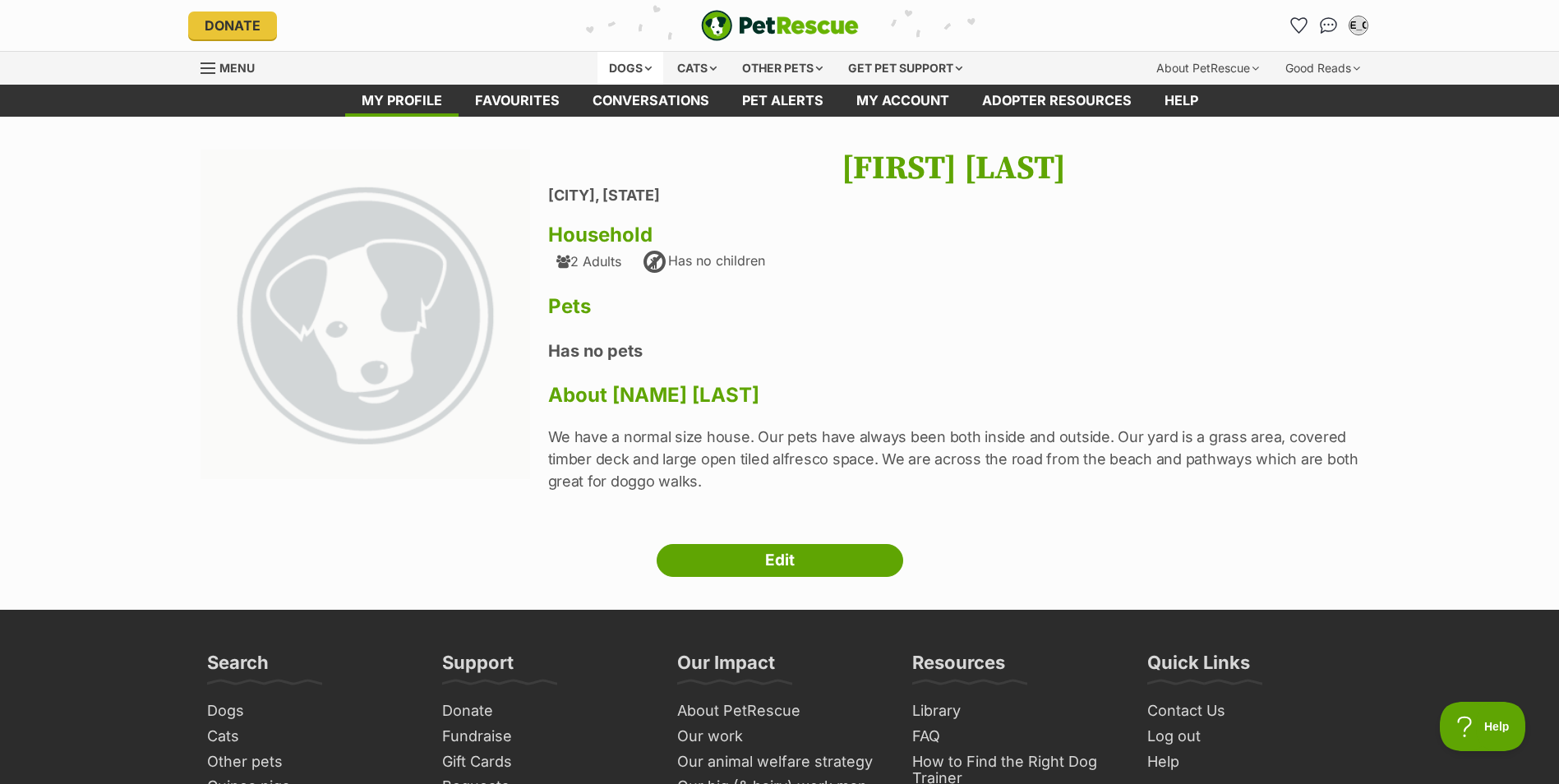 click on "Dogs" at bounding box center (630, 68) 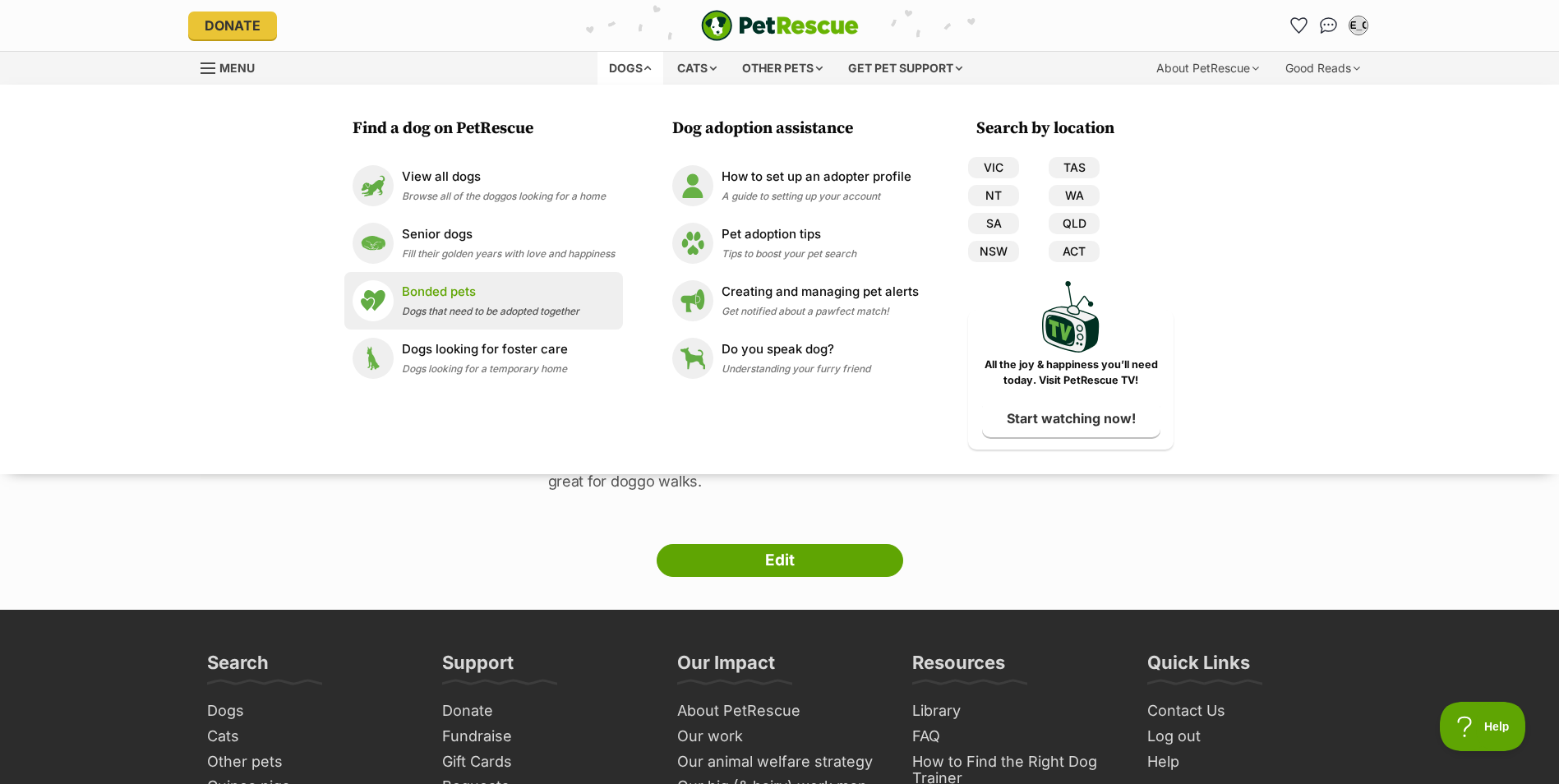 click on "Bonded pets" at bounding box center (491, 292) 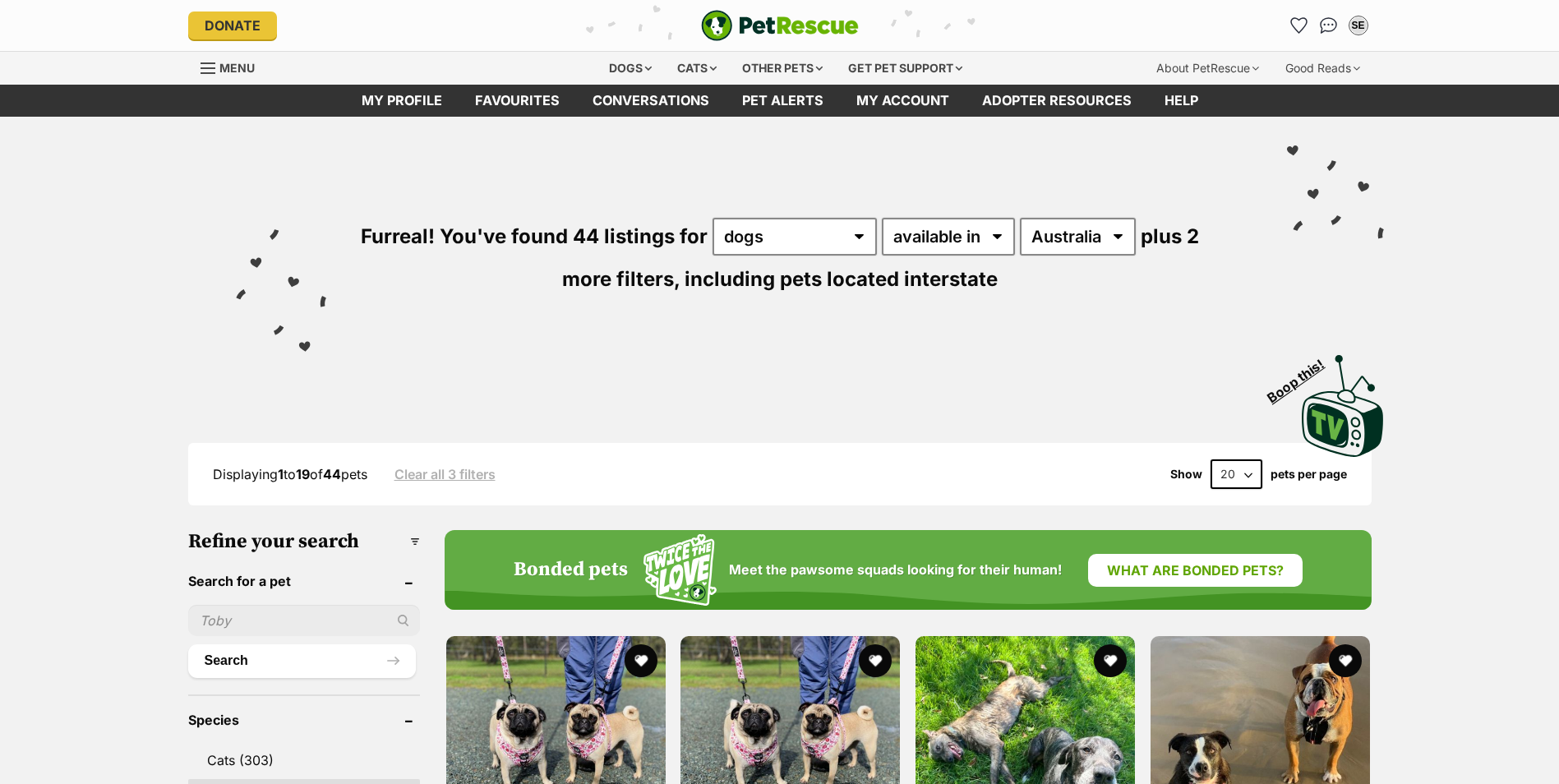 scroll, scrollTop: 0, scrollLeft: 0, axis: both 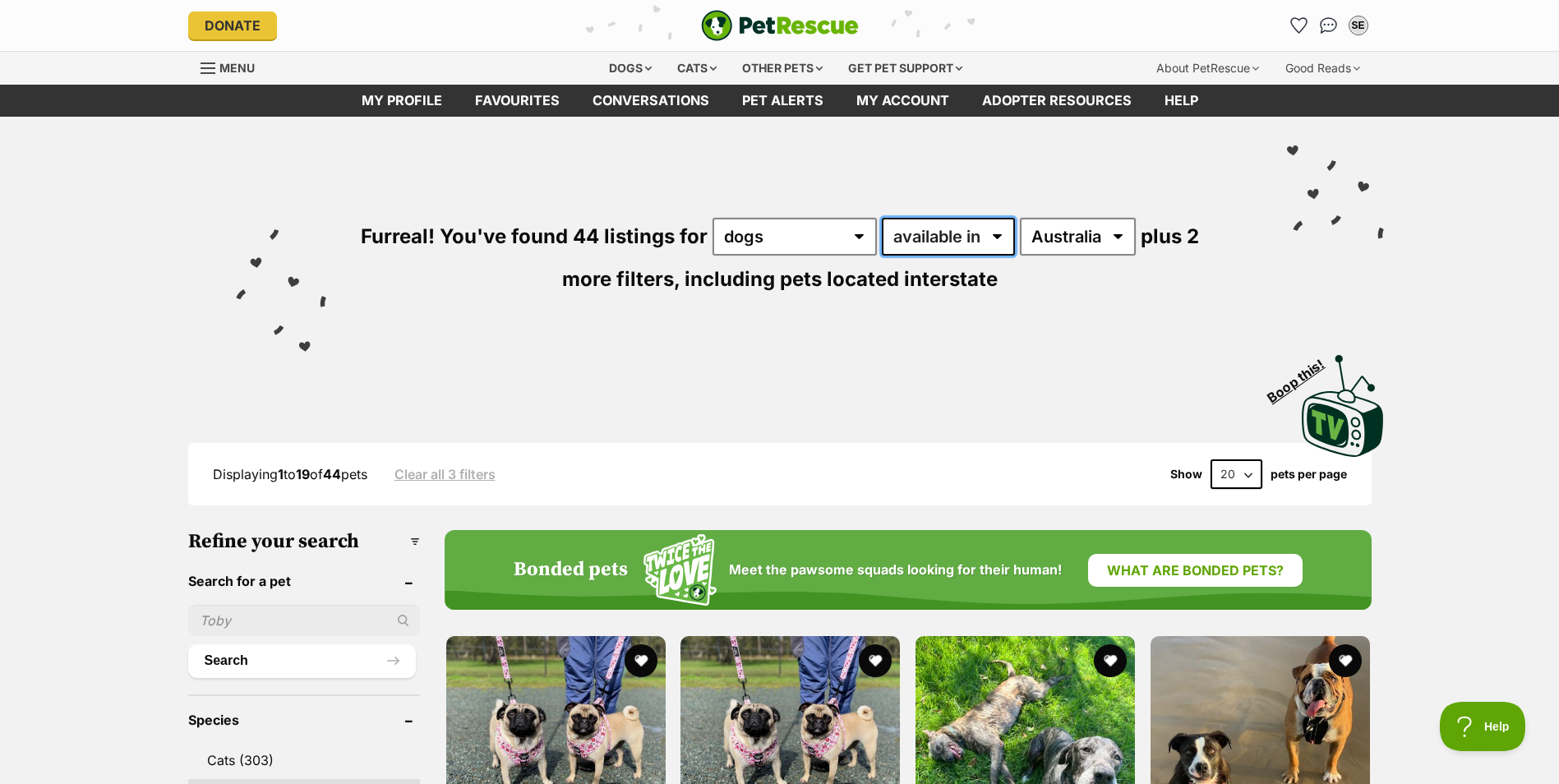 drag, startPoint x: 991, startPoint y: 232, endPoint x: 987, endPoint y: 258, distance: 26.30589 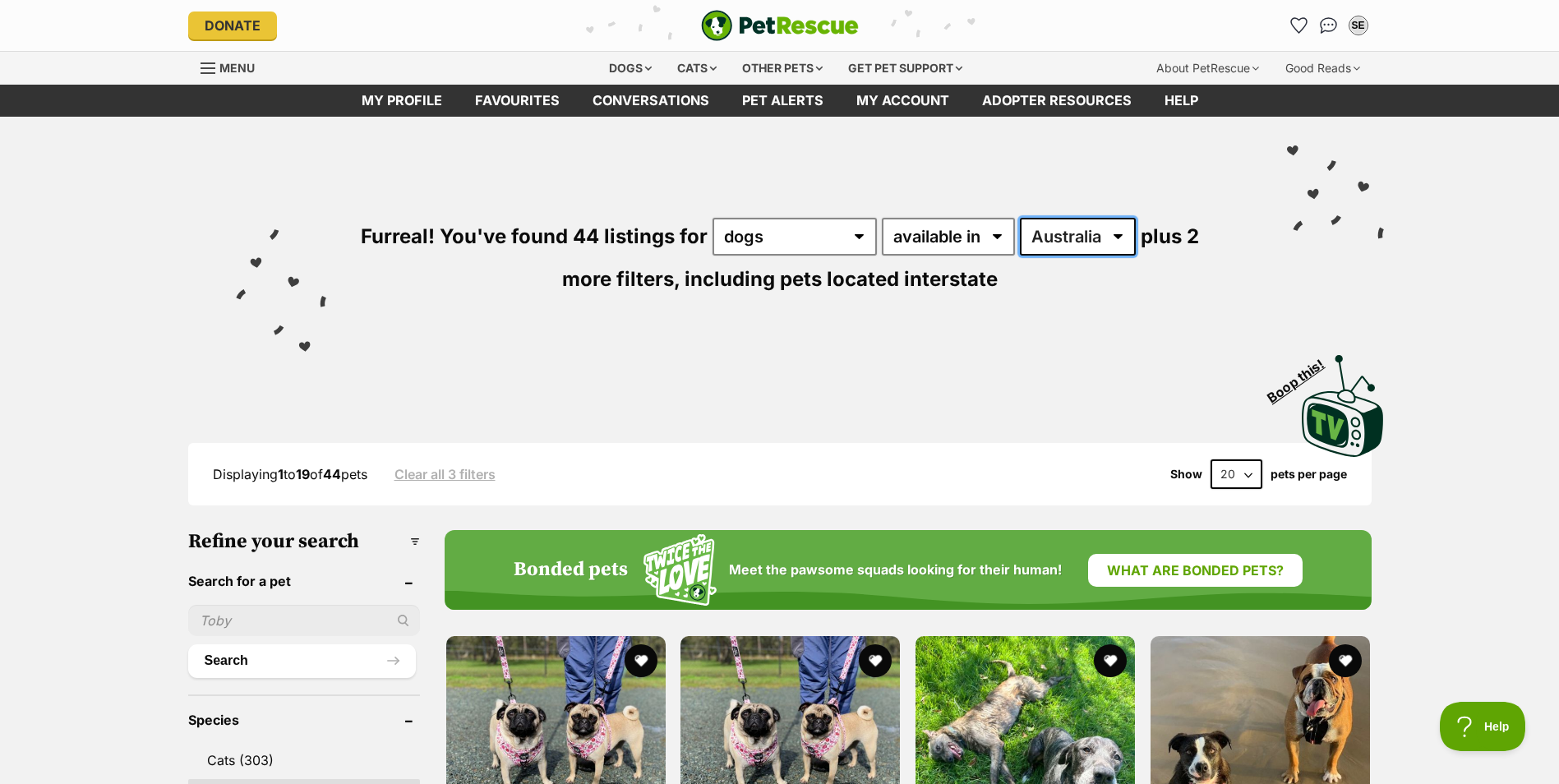 scroll, scrollTop: 0, scrollLeft: 0, axis: both 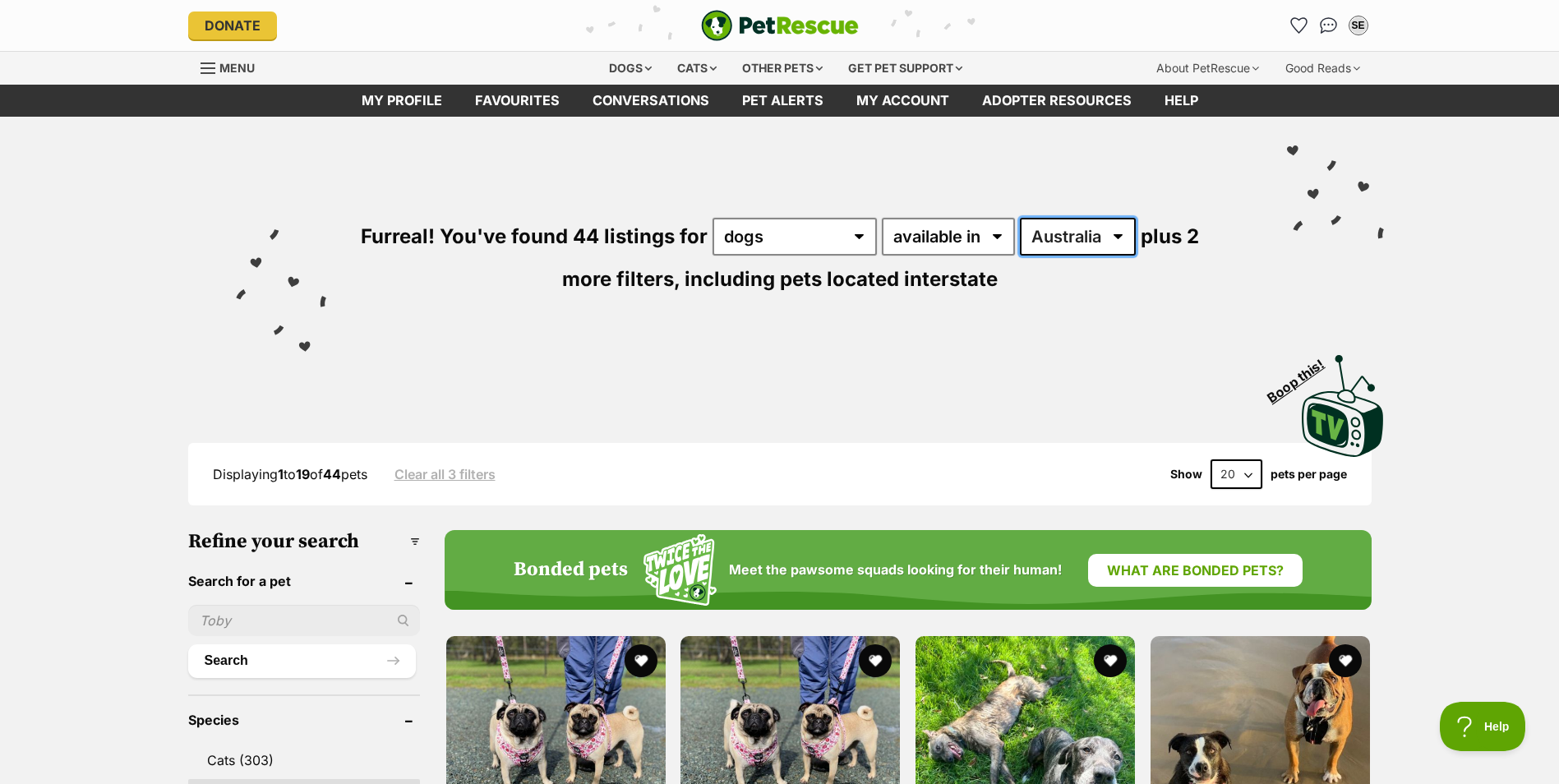 select on "QLD" 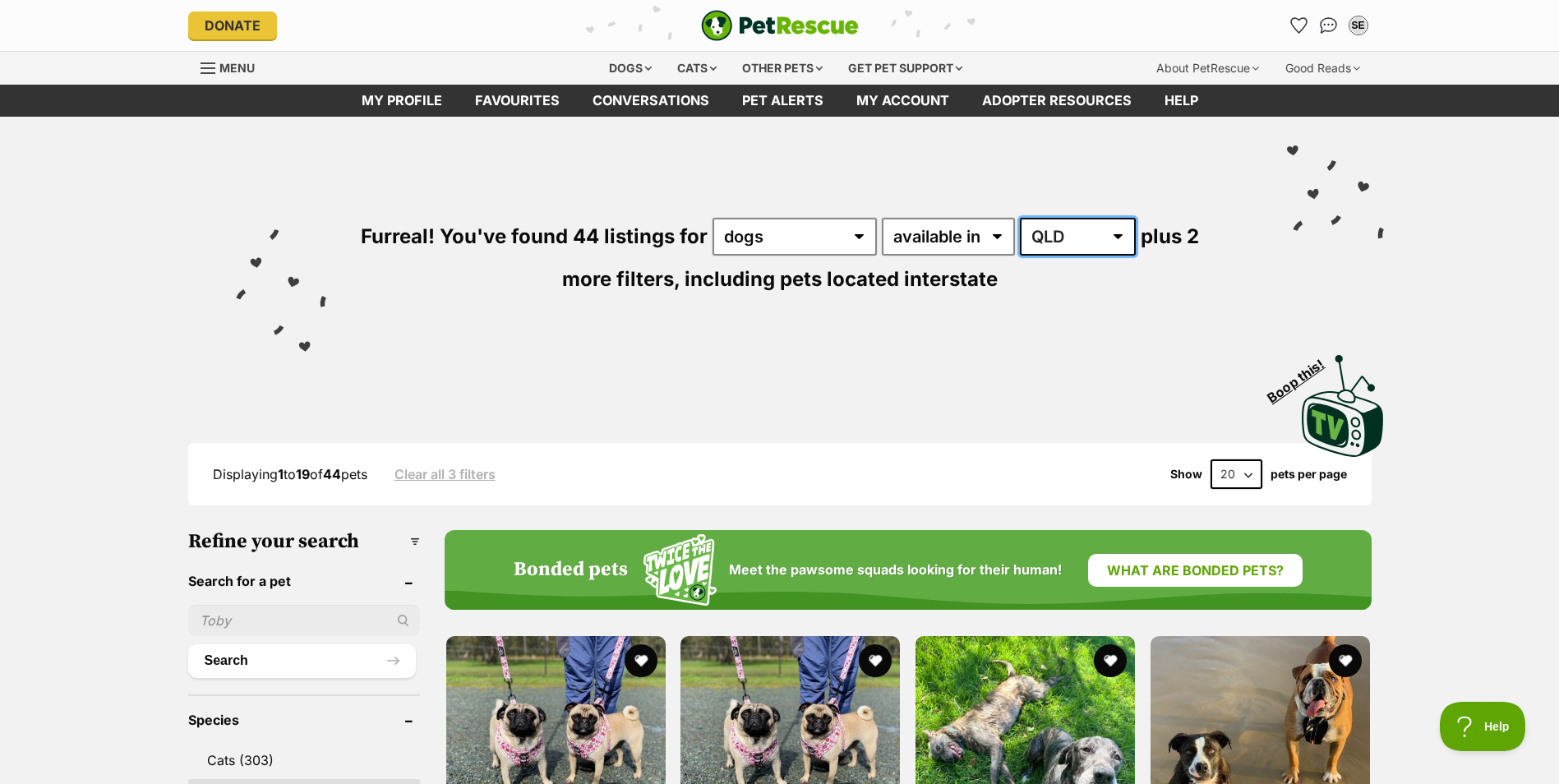 click on "Australia
ACT
NSW
NT
QLD
SA
TAS
VIC
WA" at bounding box center (1077, 237) 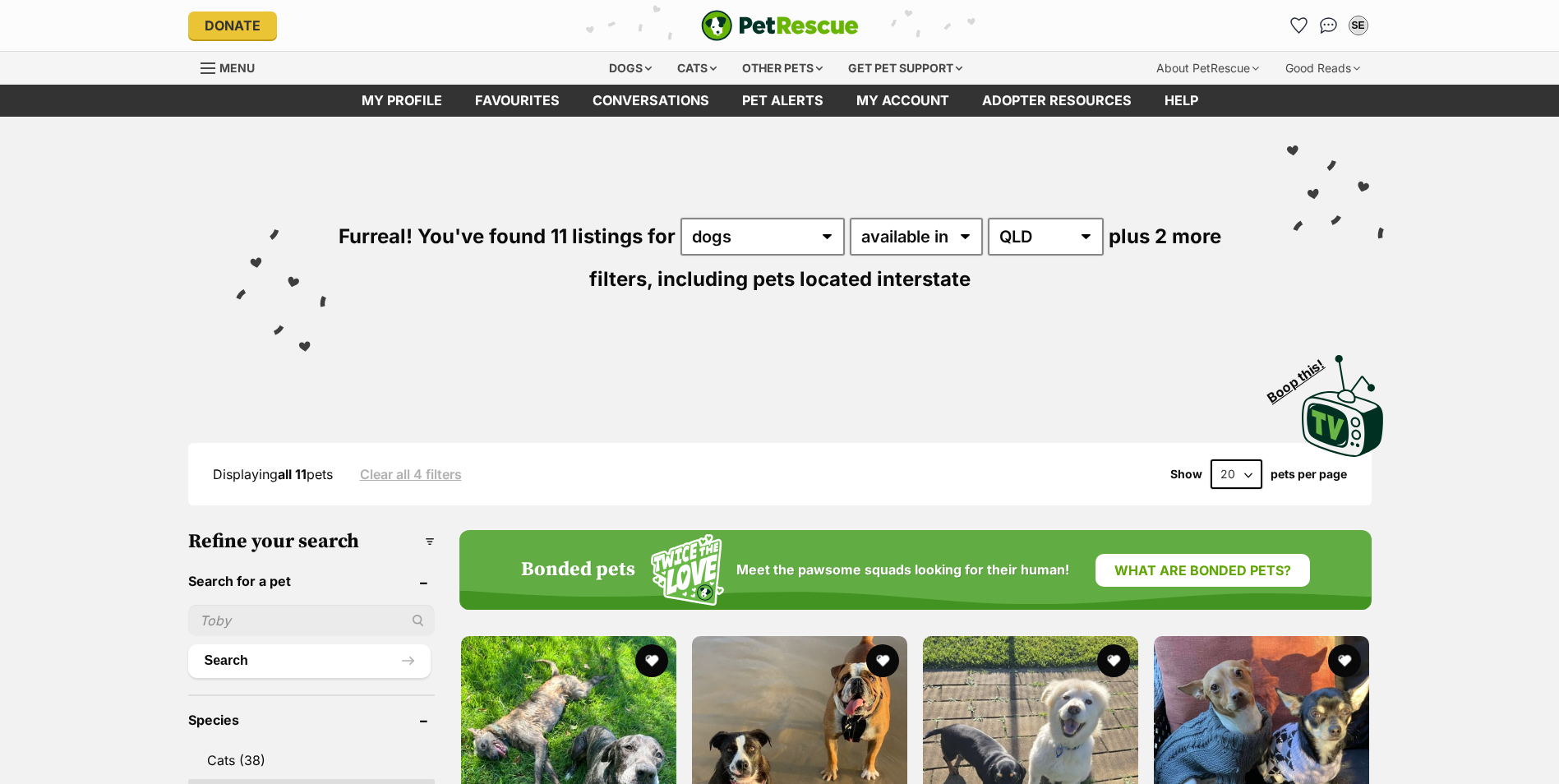 scroll, scrollTop: 0, scrollLeft: 0, axis: both 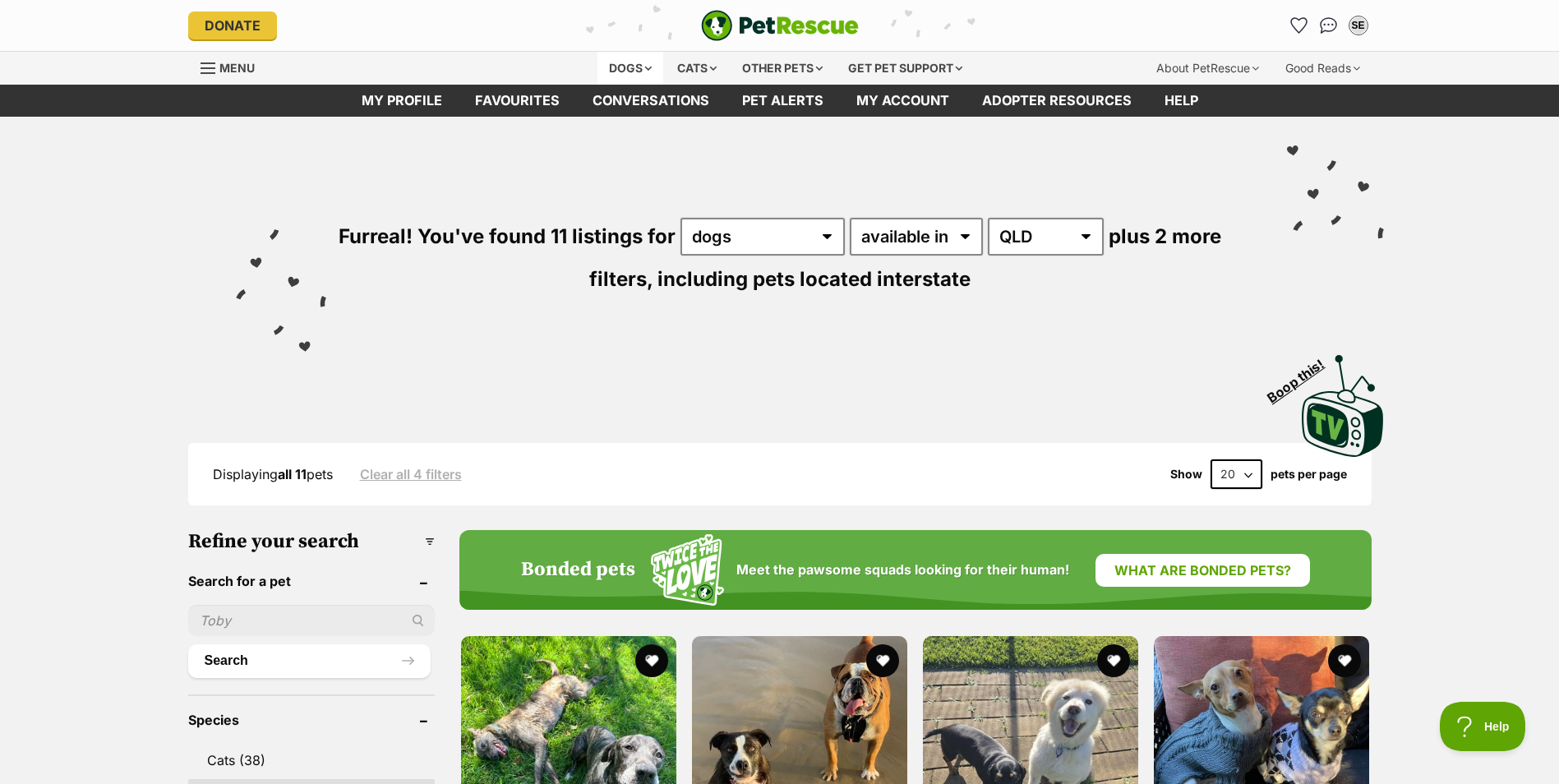 click on "Dogs" at bounding box center [630, 68] 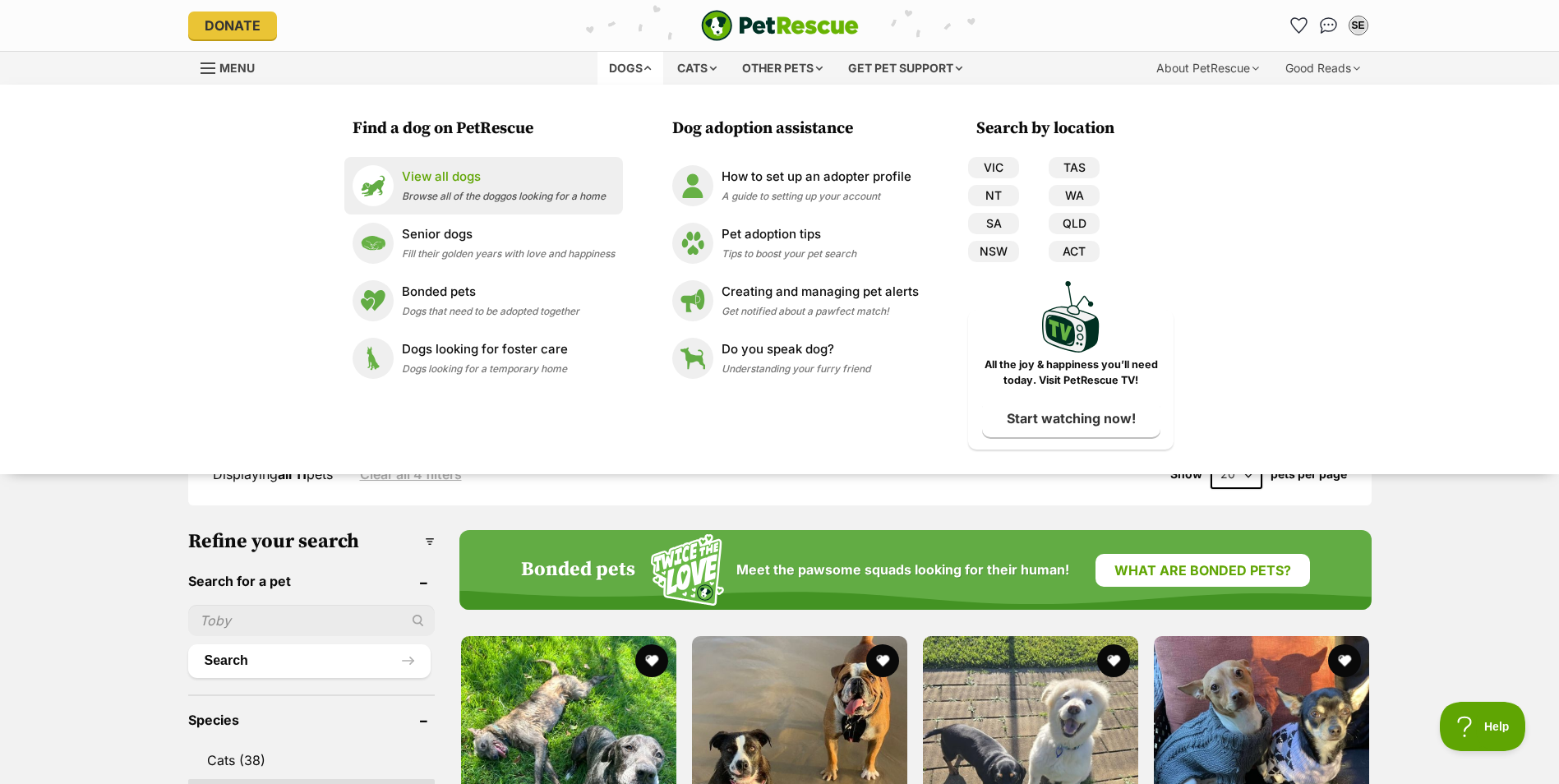 click on "View all dogs" at bounding box center [504, 177] 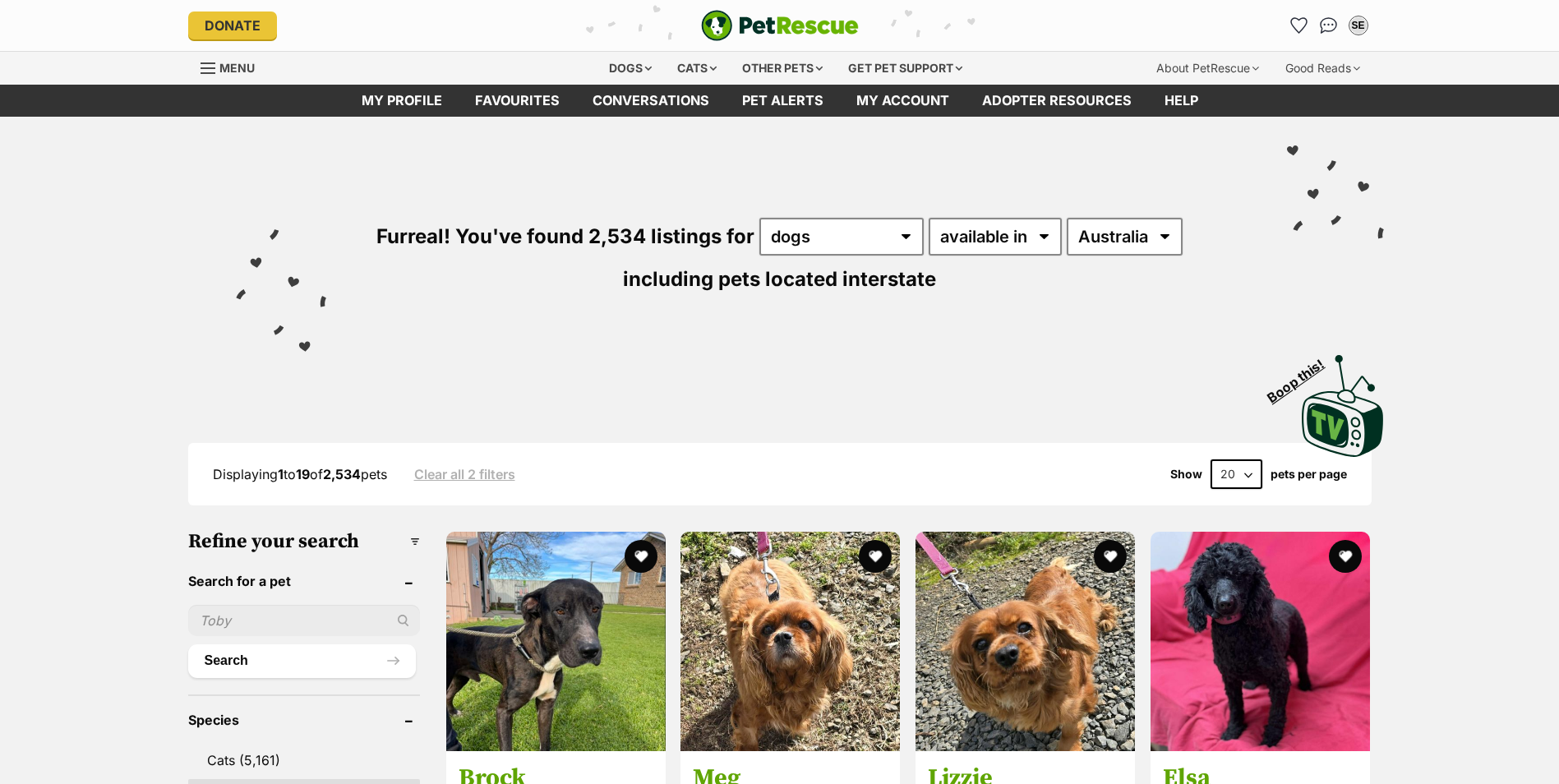 scroll, scrollTop: 0, scrollLeft: 0, axis: both 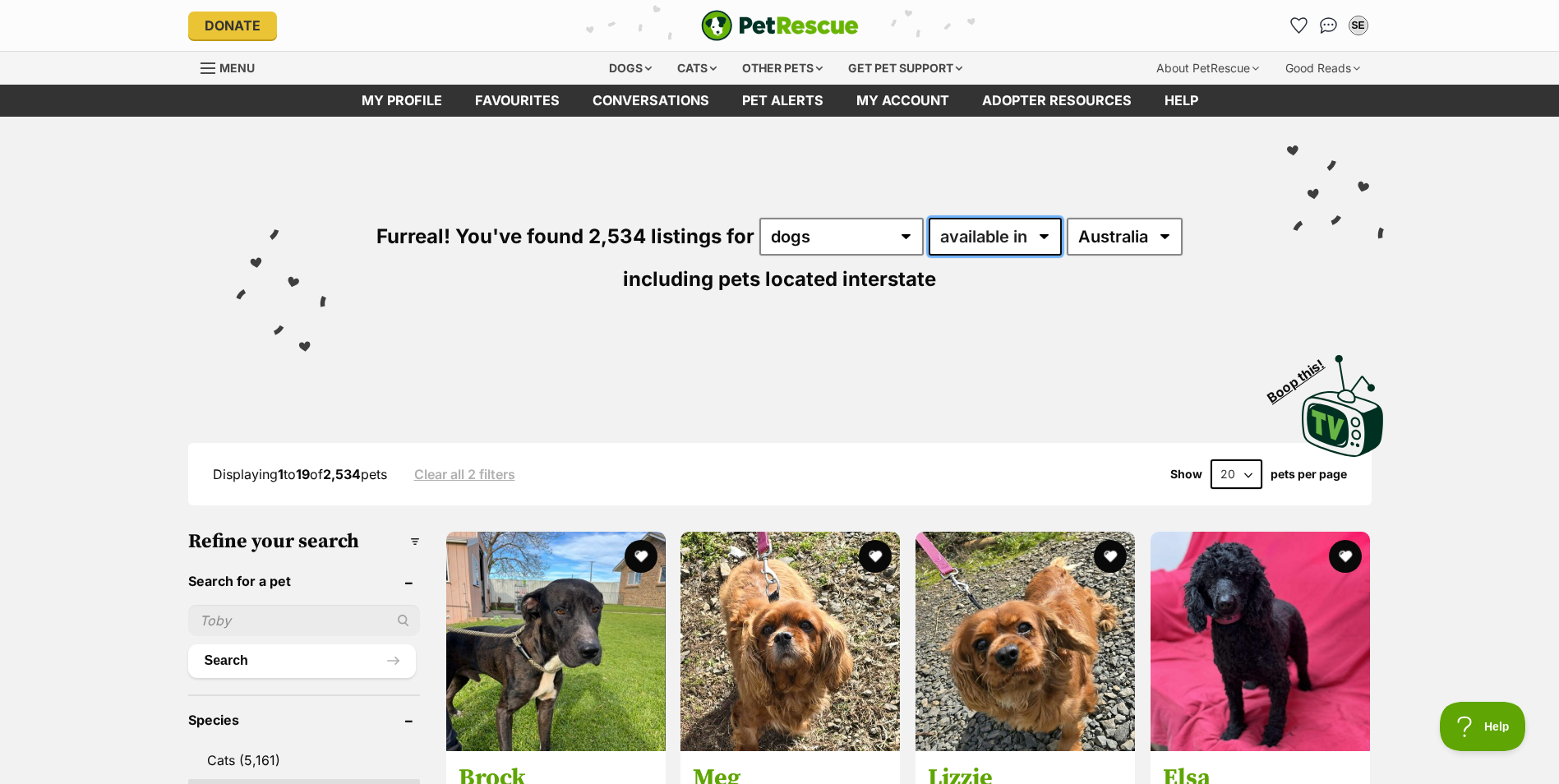click on "available in
located in" at bounding box center (995, 237) 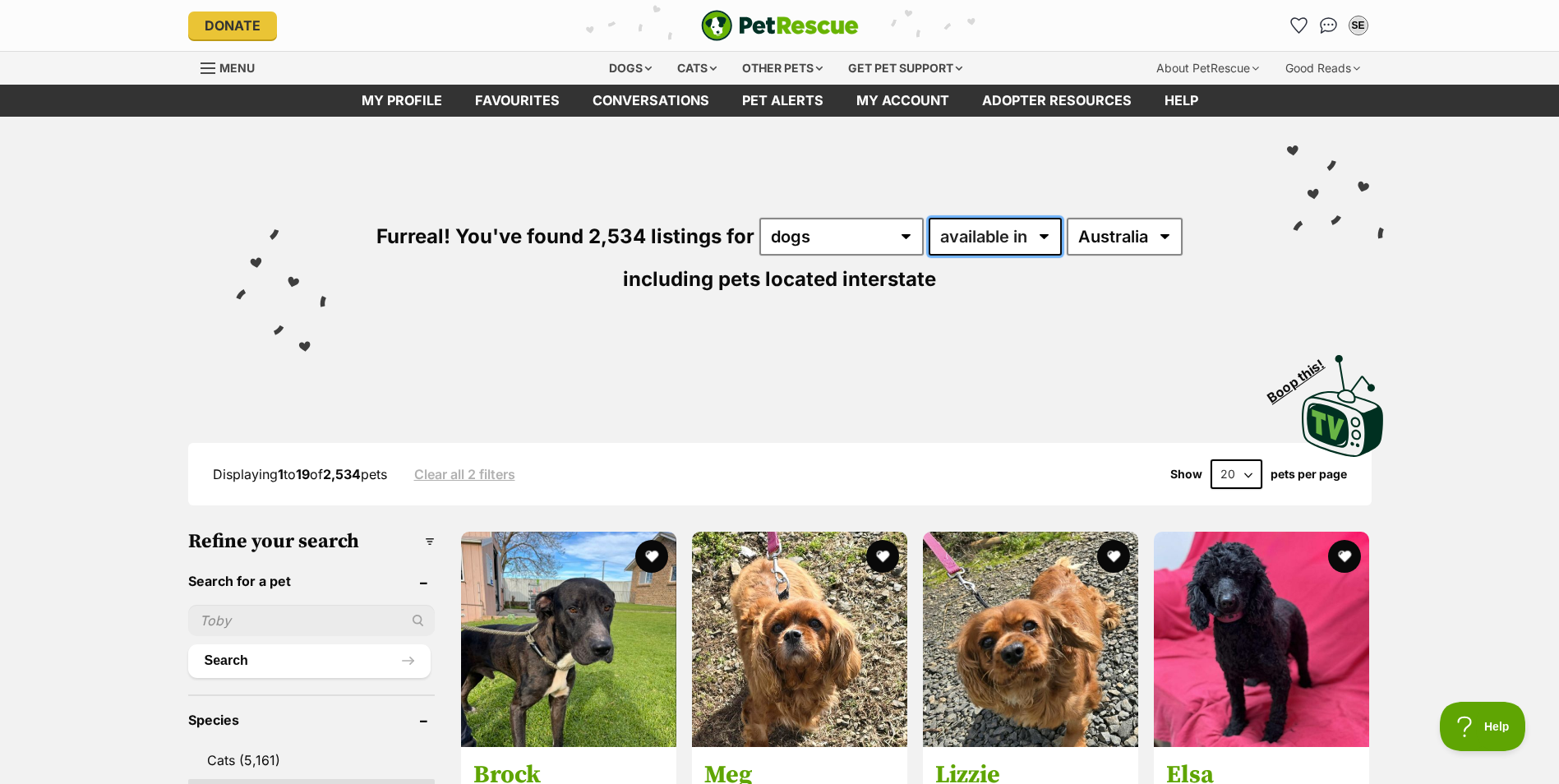 scroll, scrollTop: 0, scrollLeft: 0, axis: both 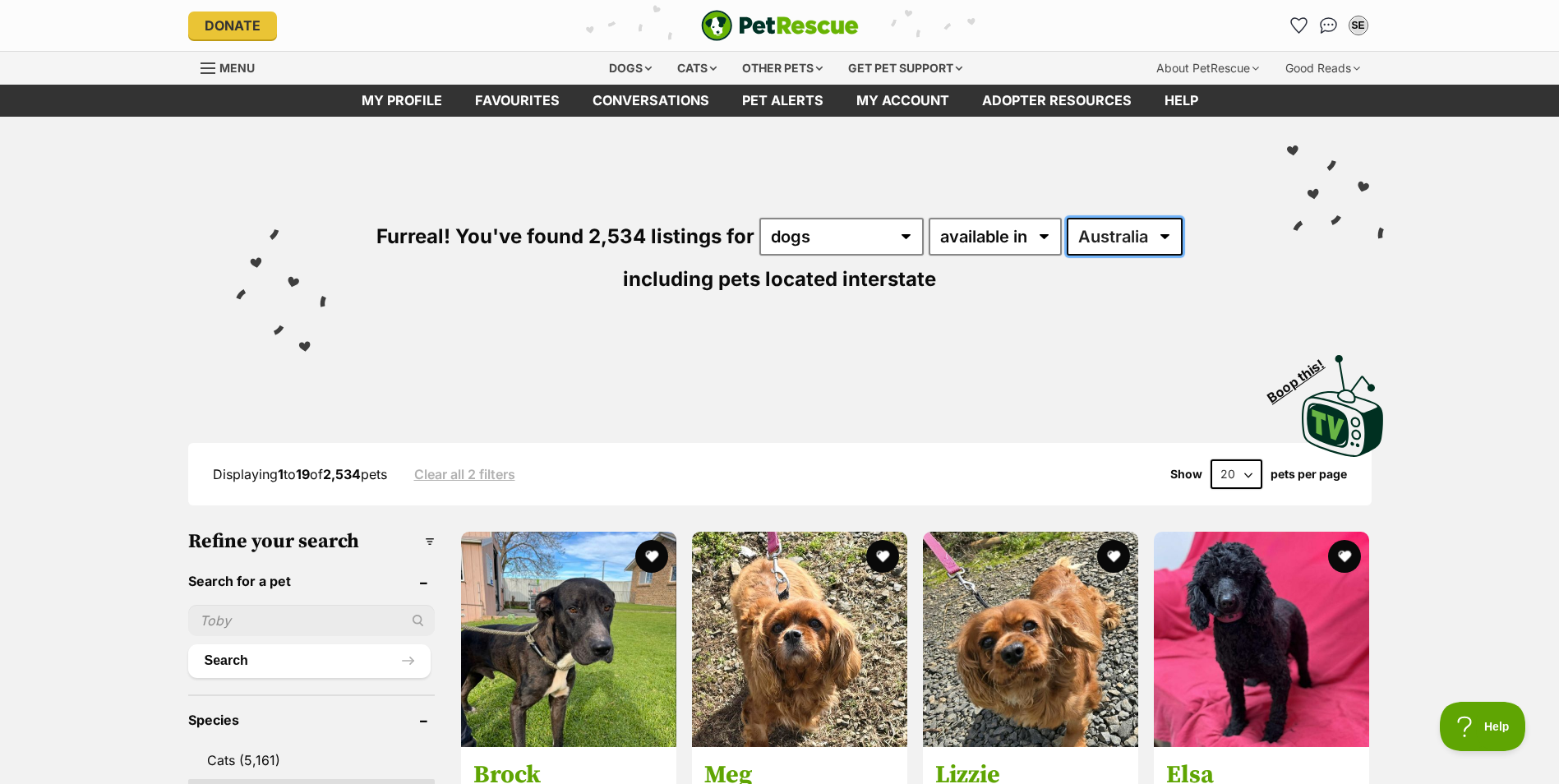 click on "Australia
ACT
NSW
NT
QLD
SA
TAS
VIC
WA" at bounding box center (1124, 237) 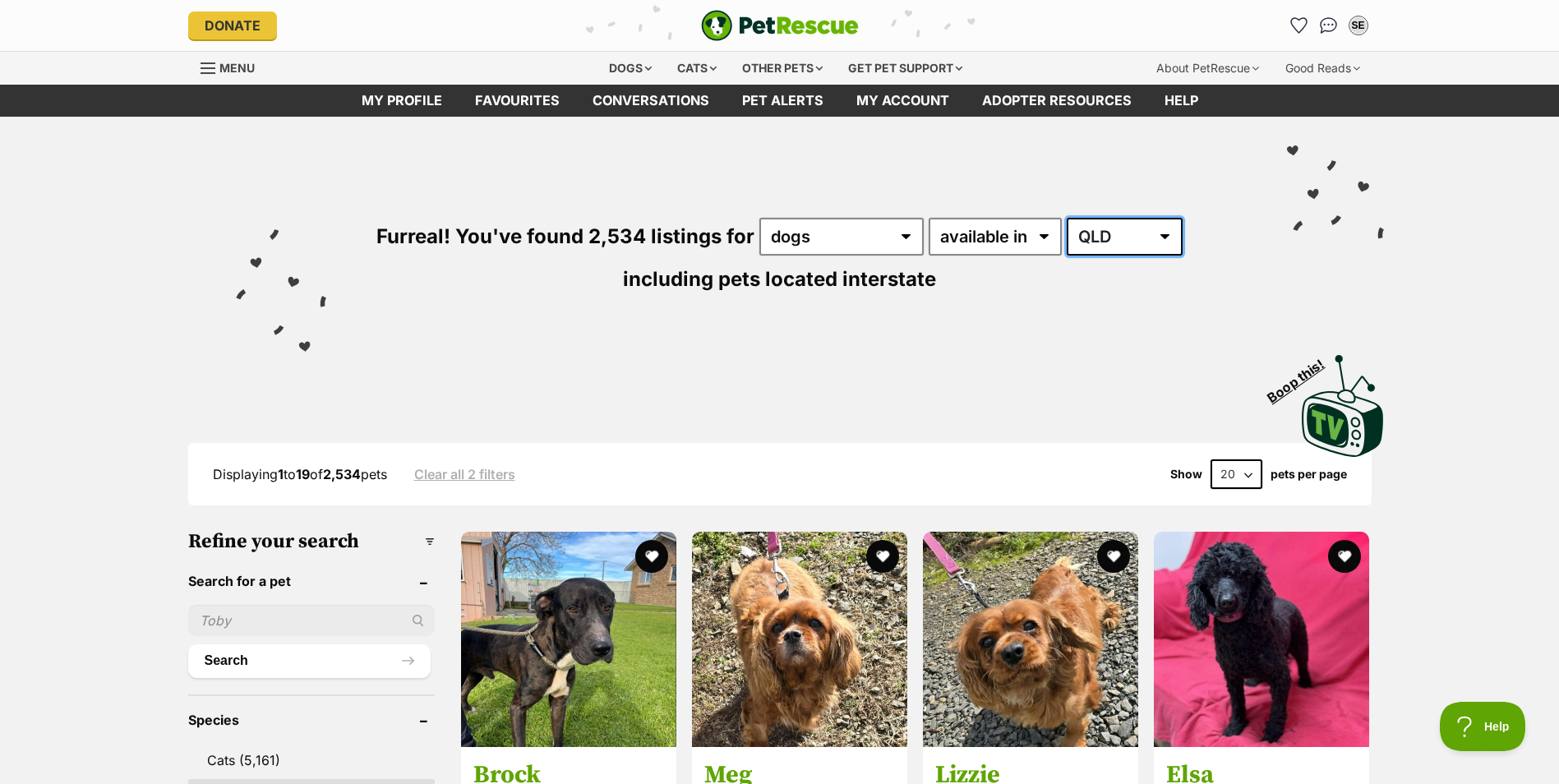 click on "Australia
ACT
NSW
NT
QLD
SA
TAS
VIC
WA" at bounding box center (1124, 237) 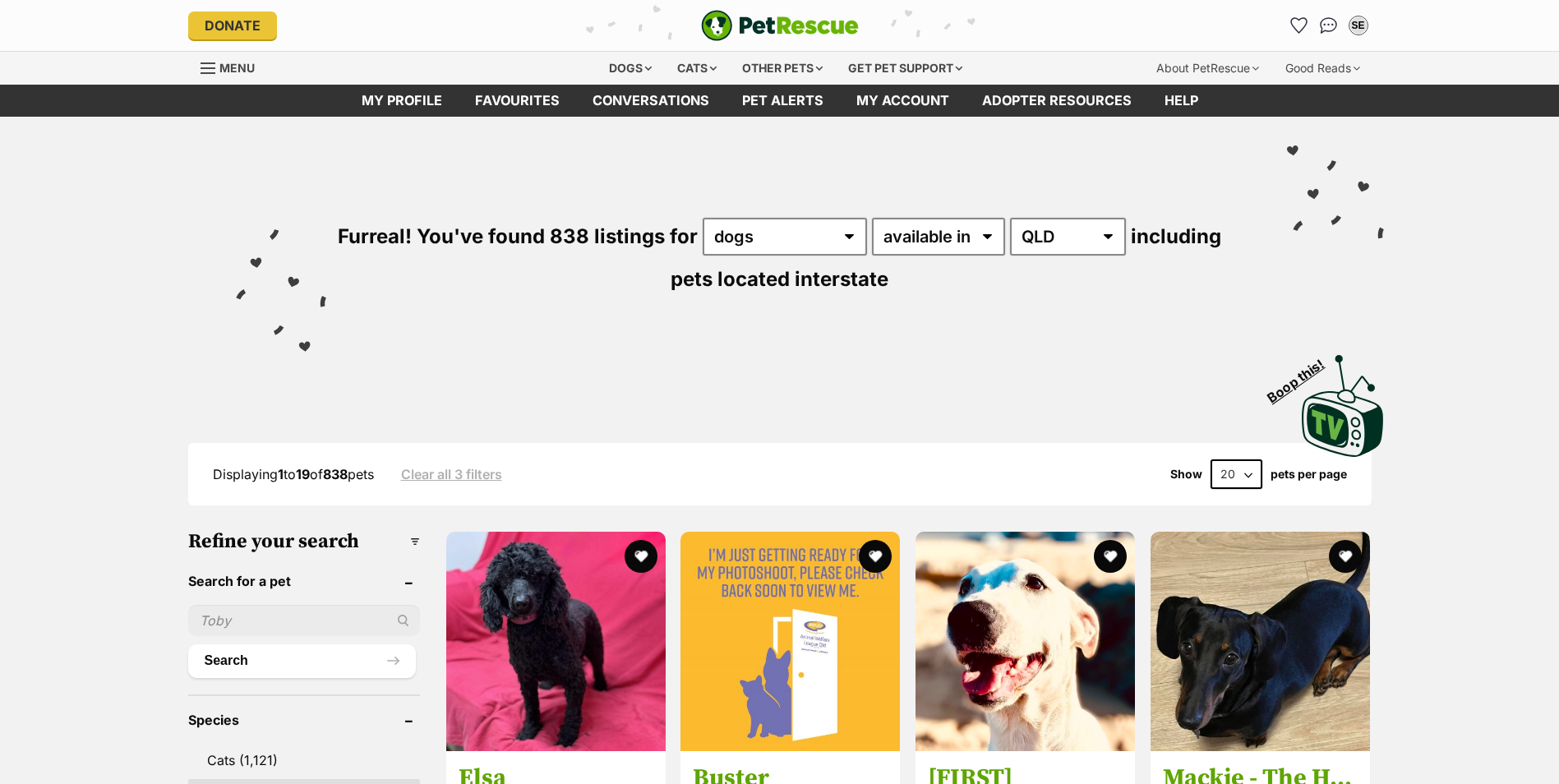 scroll, scrollTop: 0, scrollLeft: 0, axis: both 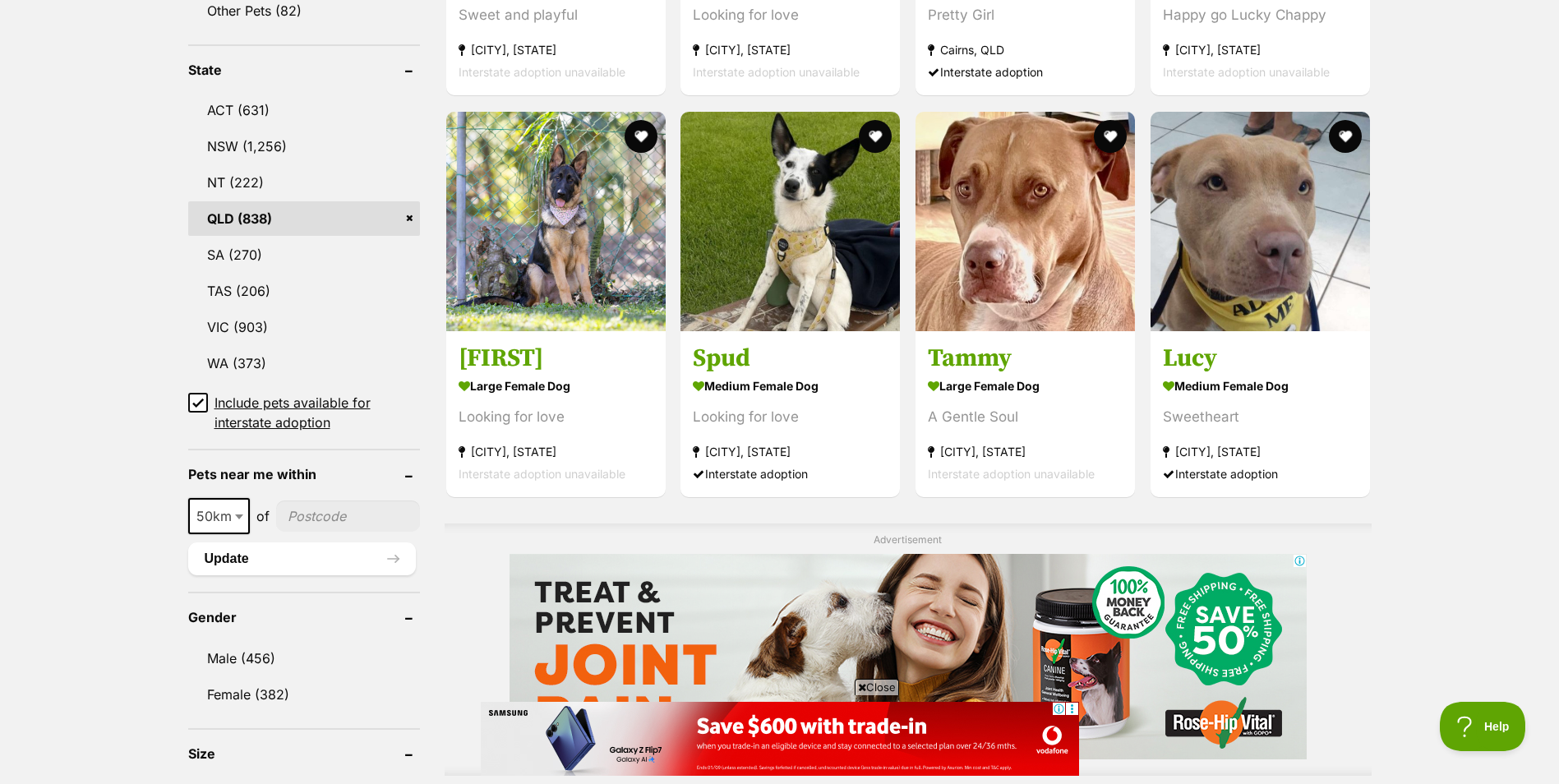 click at bounding box center [348, 516] 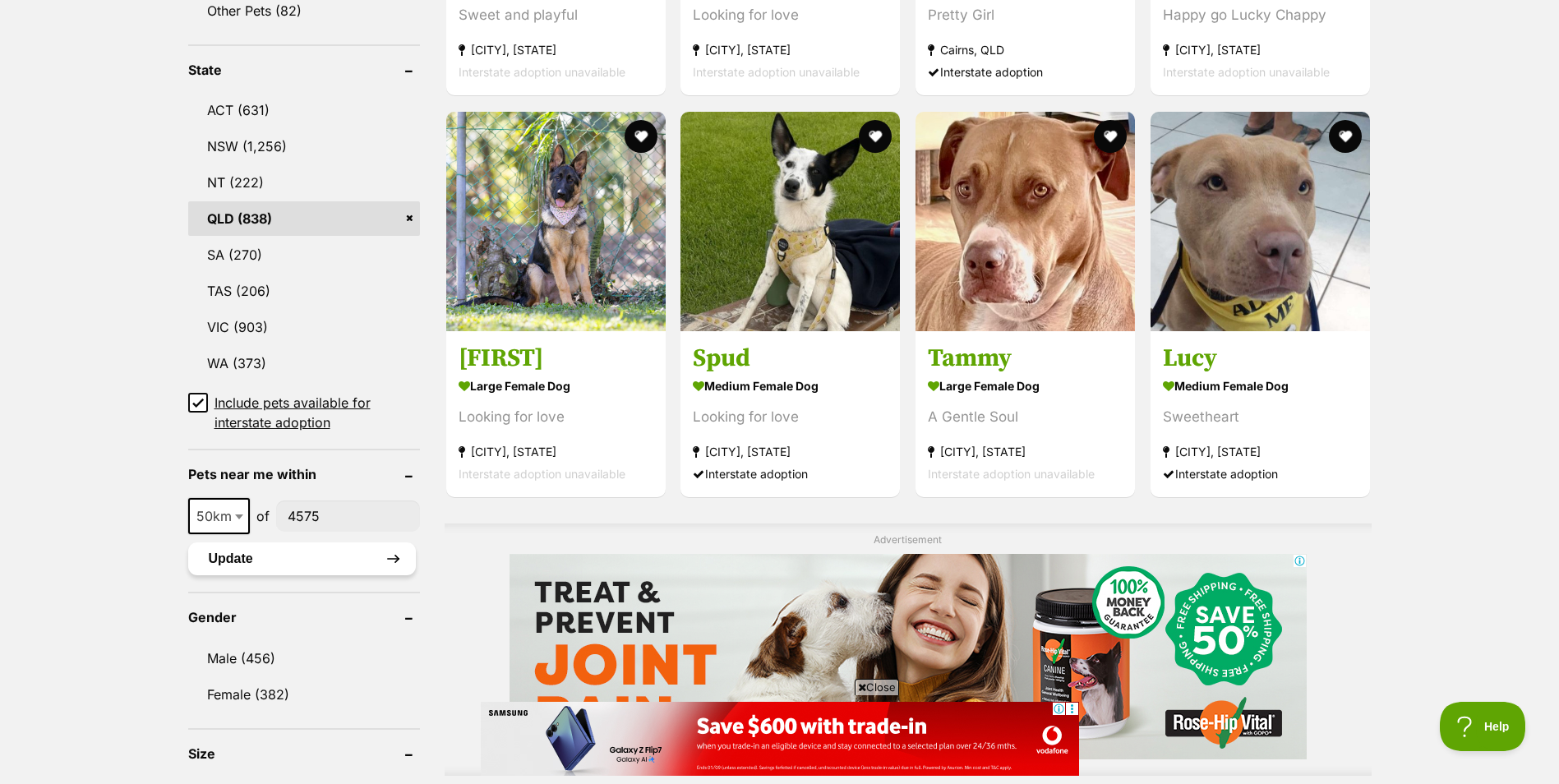 type on "4575" 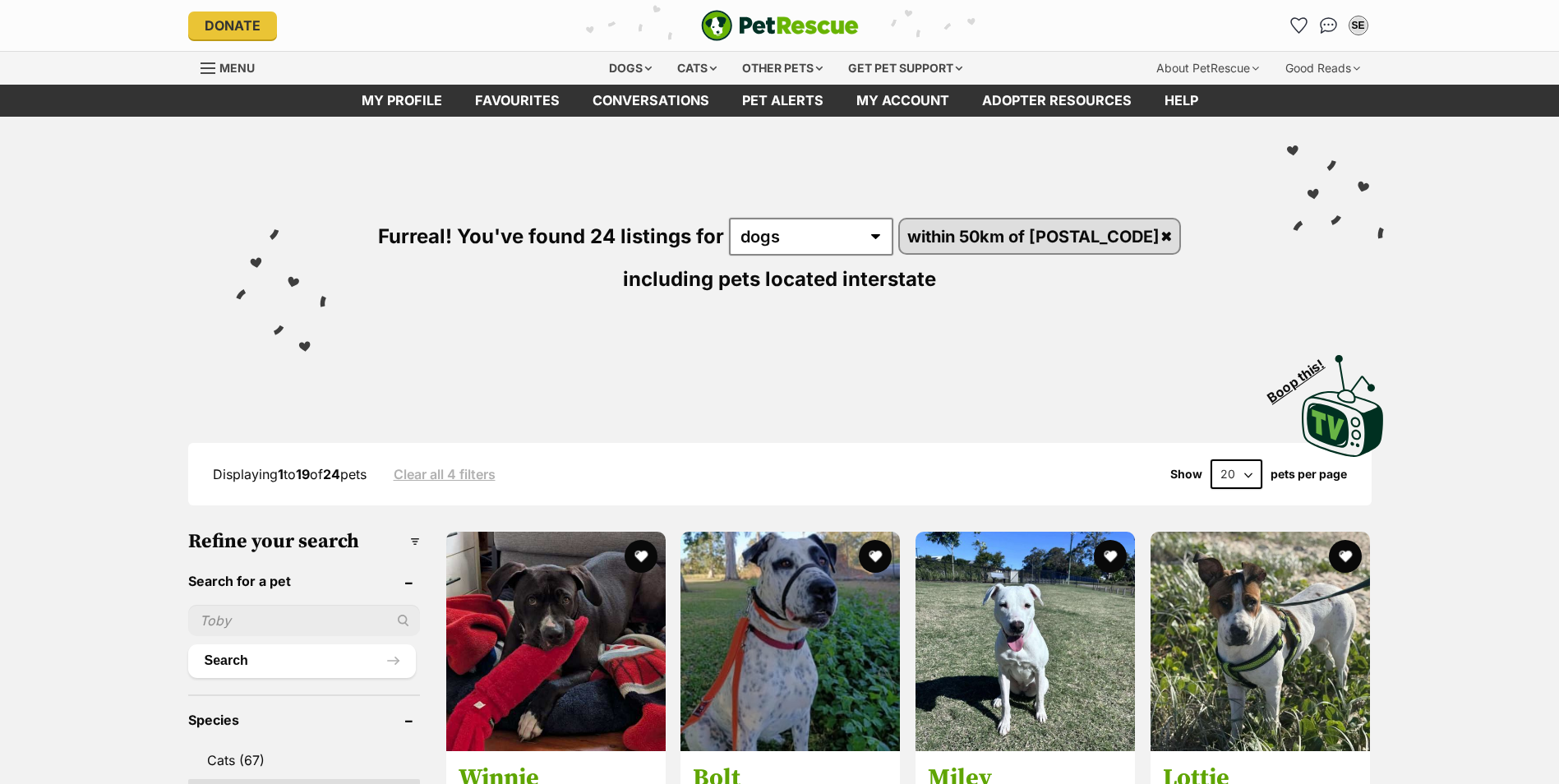 scroll, scrollTop: 0, scrollLeft: 0, axis: both 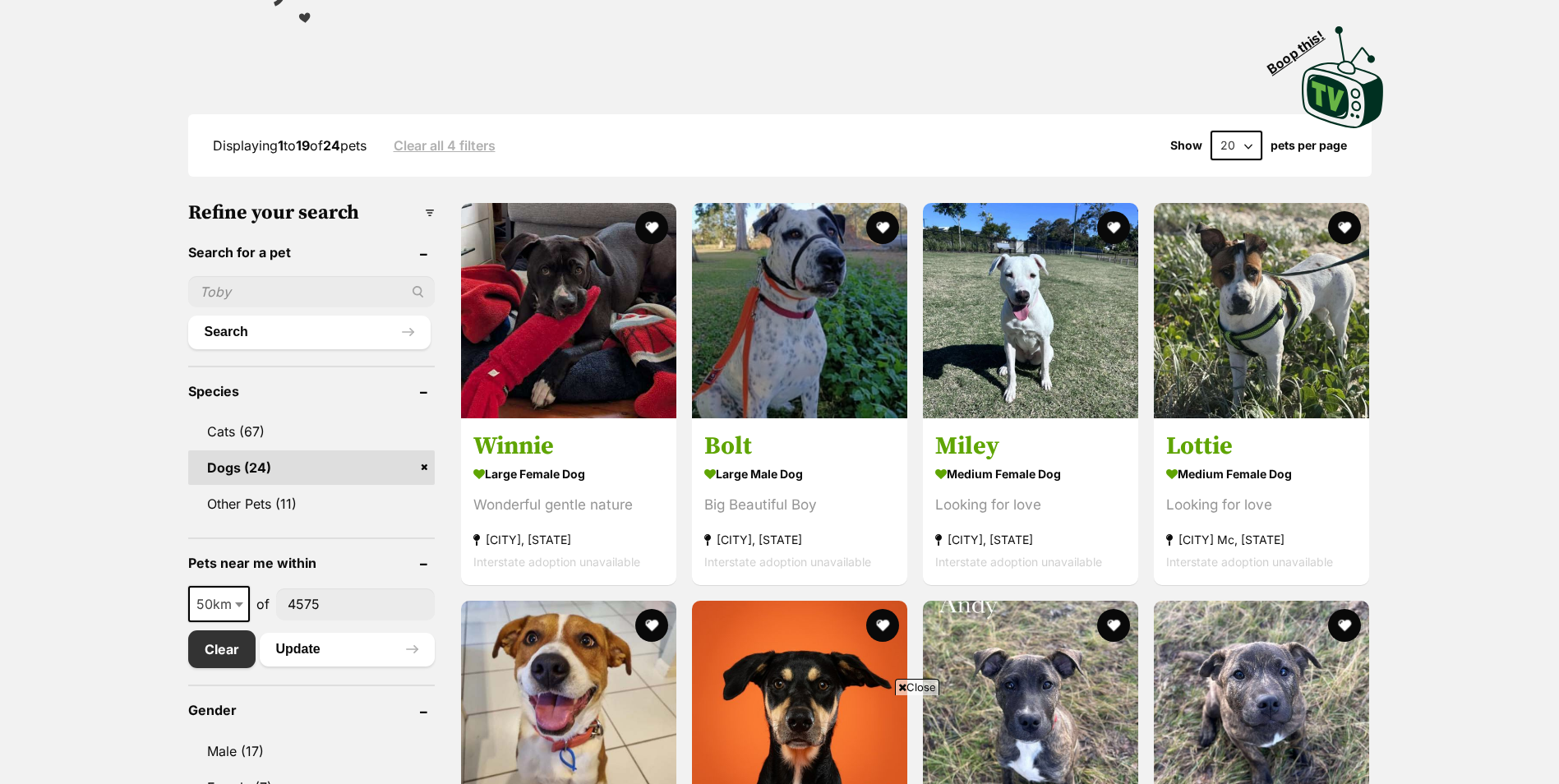 click on "Close" at bounding box center (917, 687) 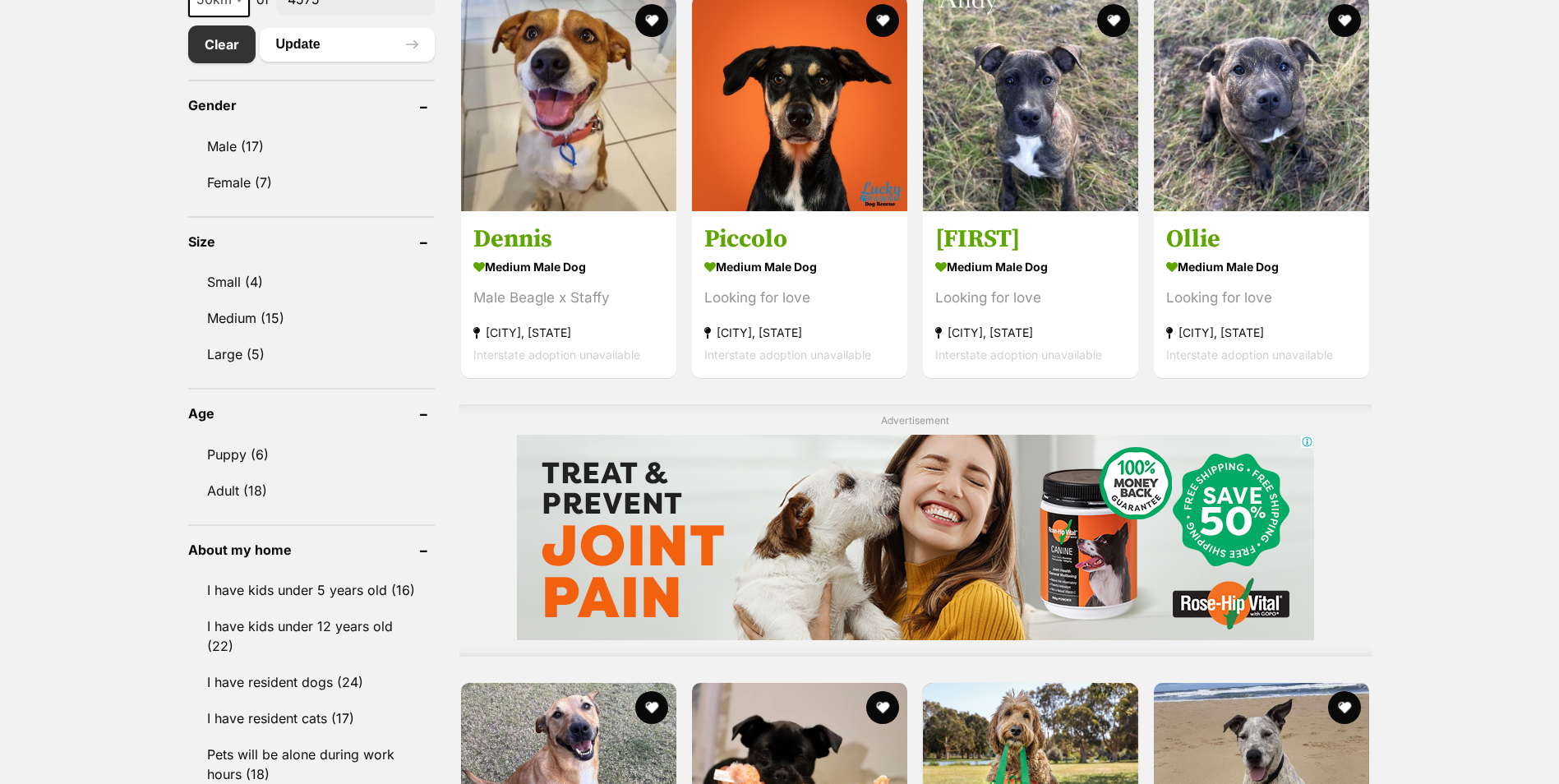 scroll, scrollTop: 904, scrollLeft: 0, axis: vertical 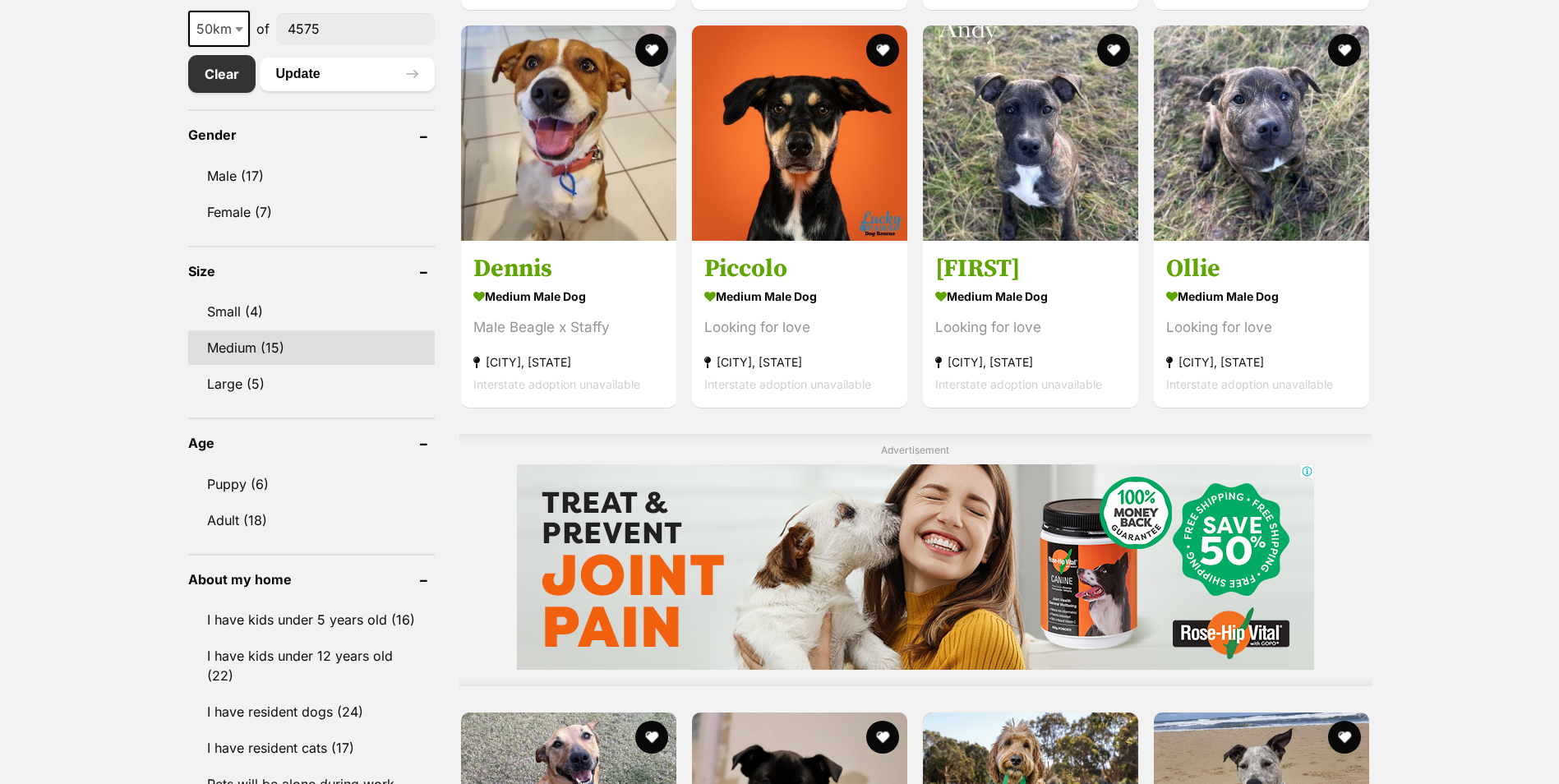 click on "Medium (15)" at bounding box center (311, 348) 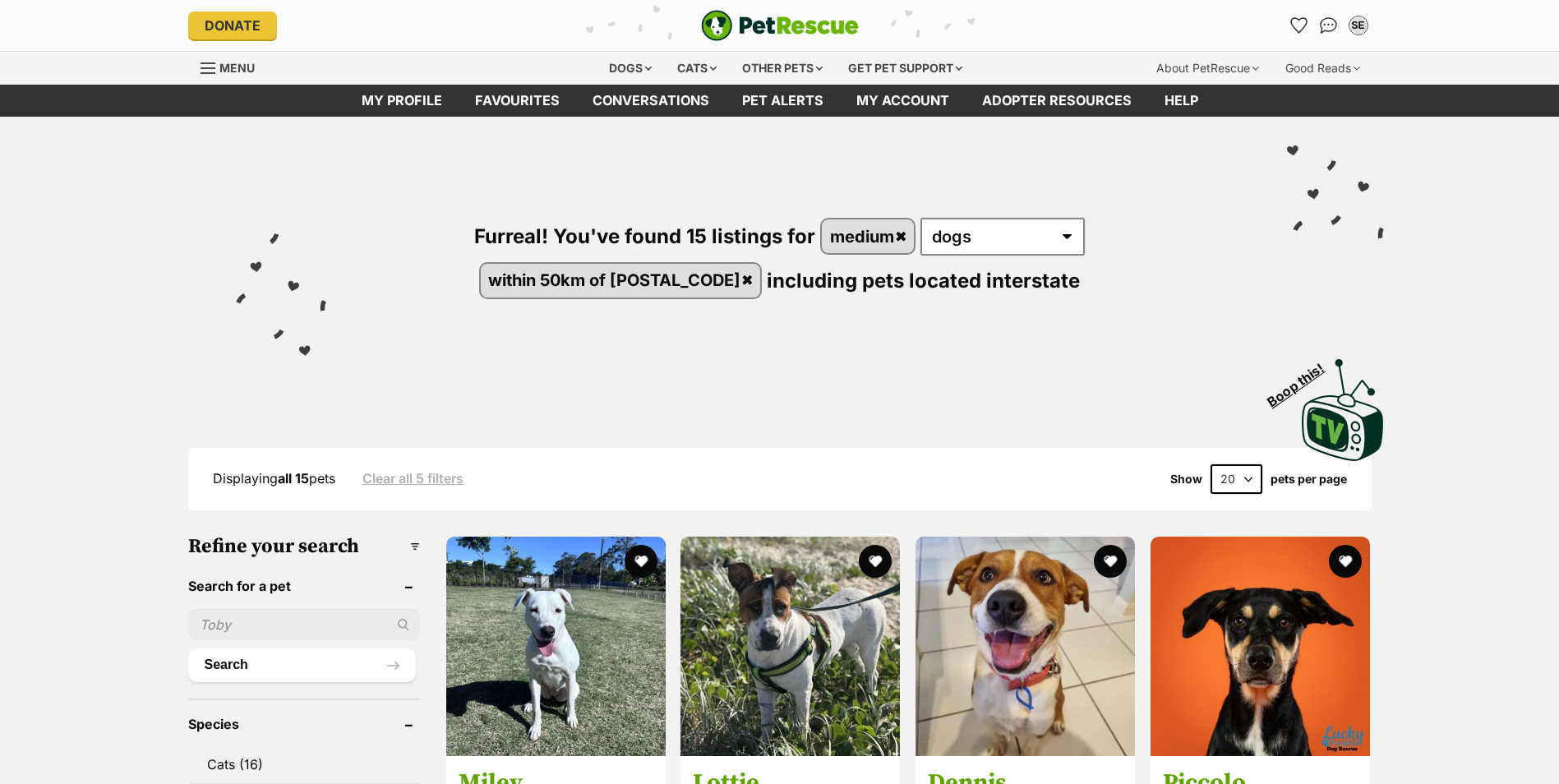 scroll, scrollTop: 0, scrollLeft: 0, axis: both 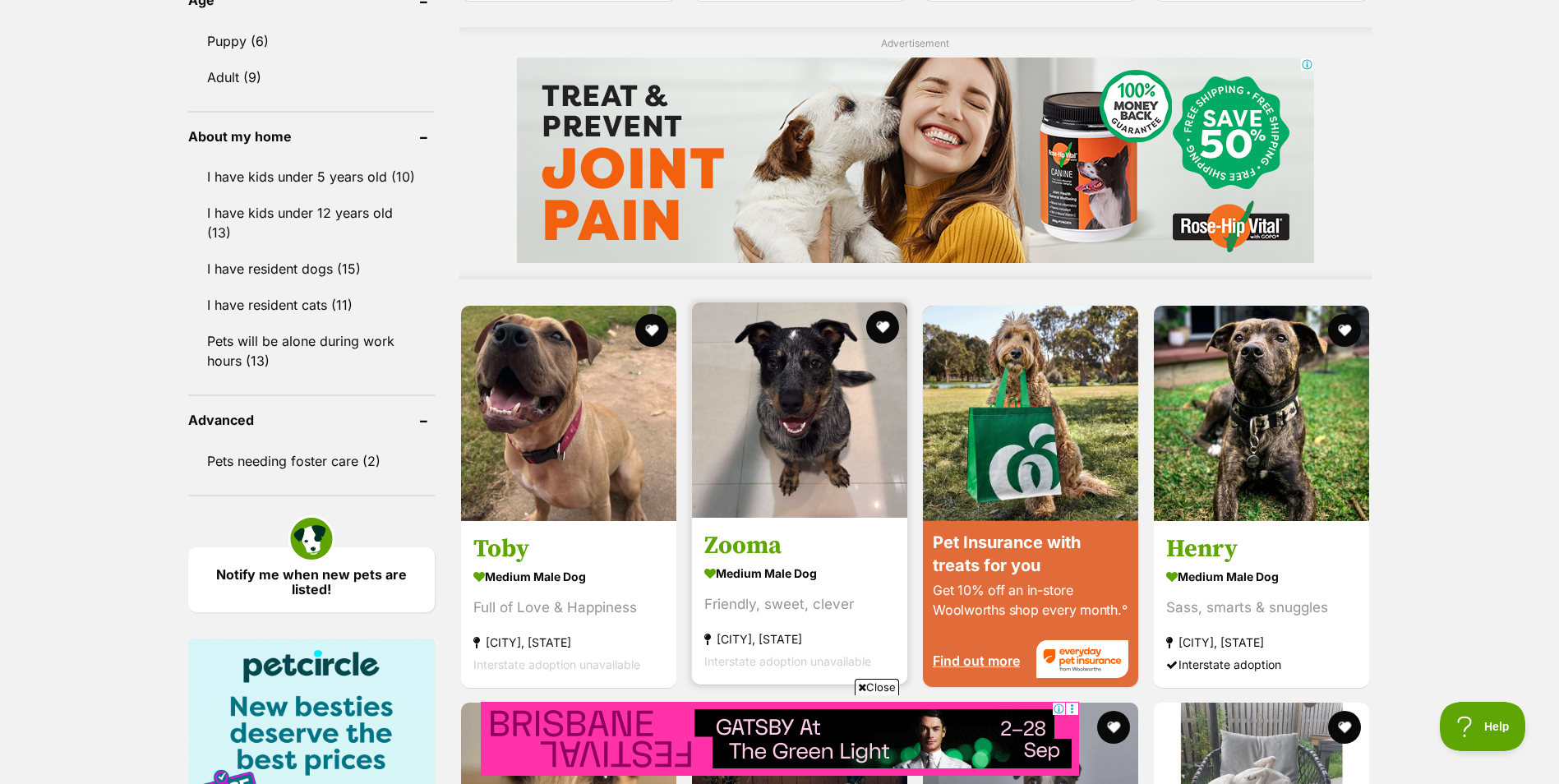 click at bounding box center [800, 410] 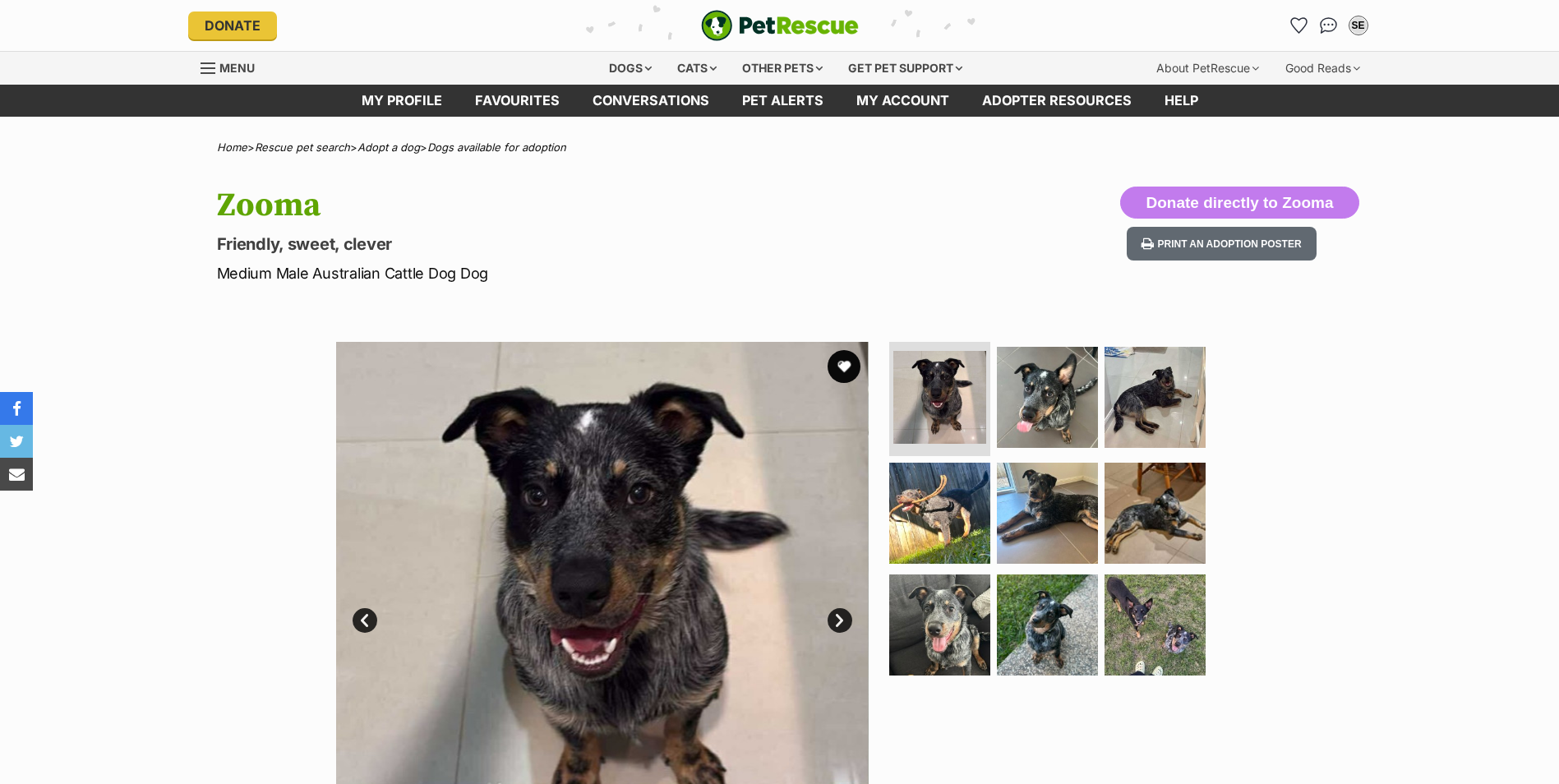 scroll, scrollTop: 0, scrollLeft: 0, axis: both 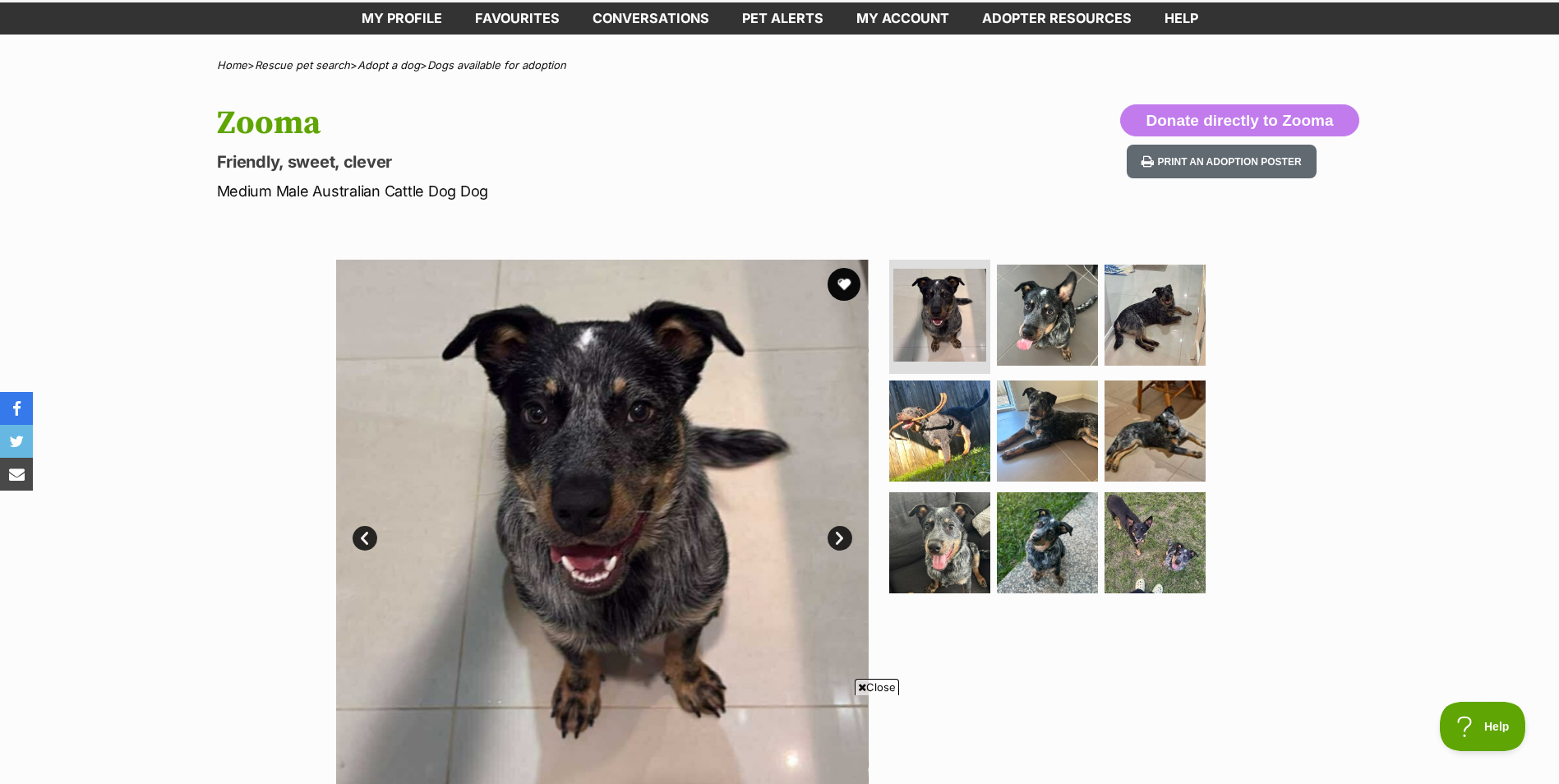 click at bounding box center (602, 526) 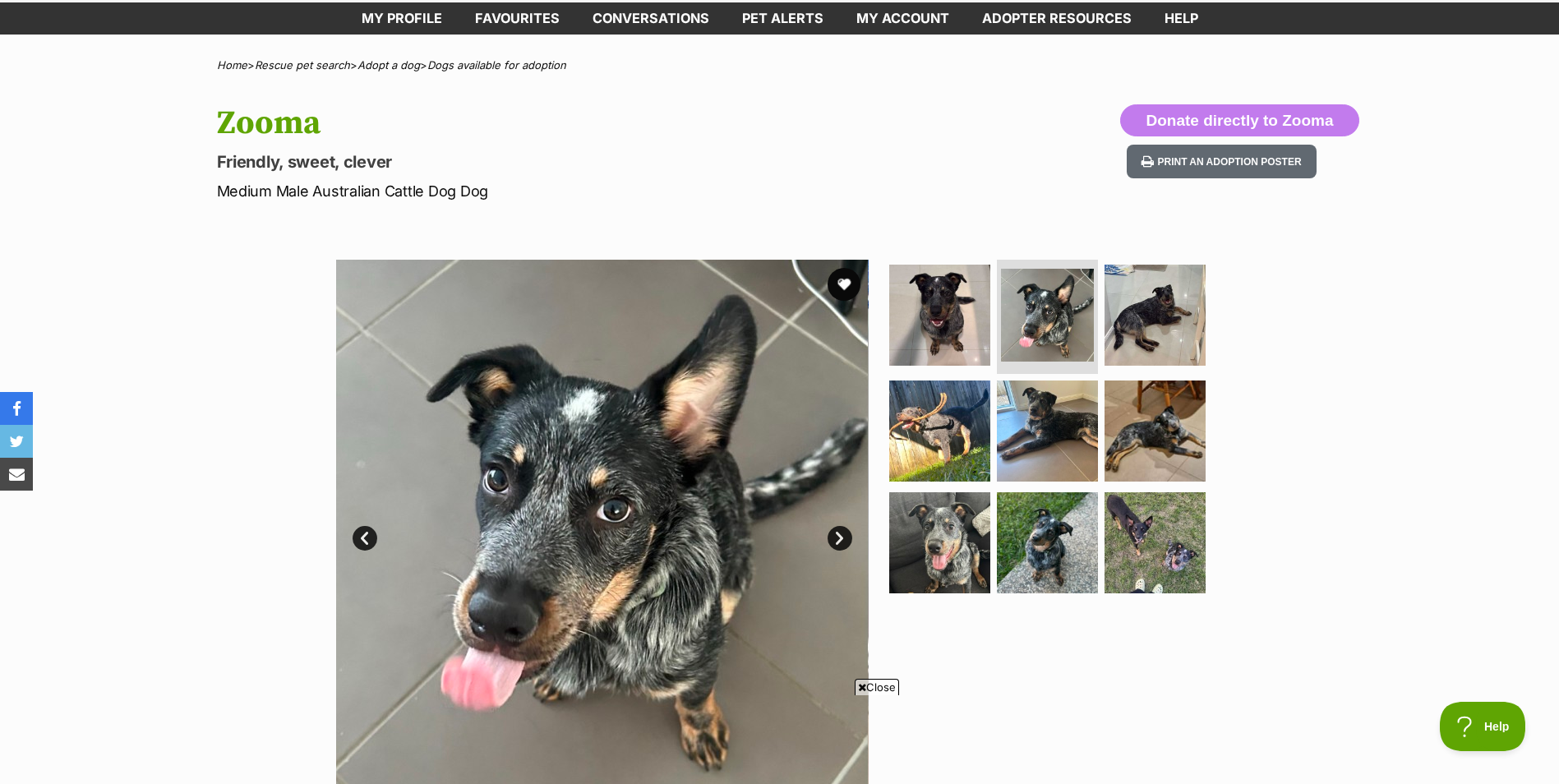 click on "Next" at bounding box center [840, 538] 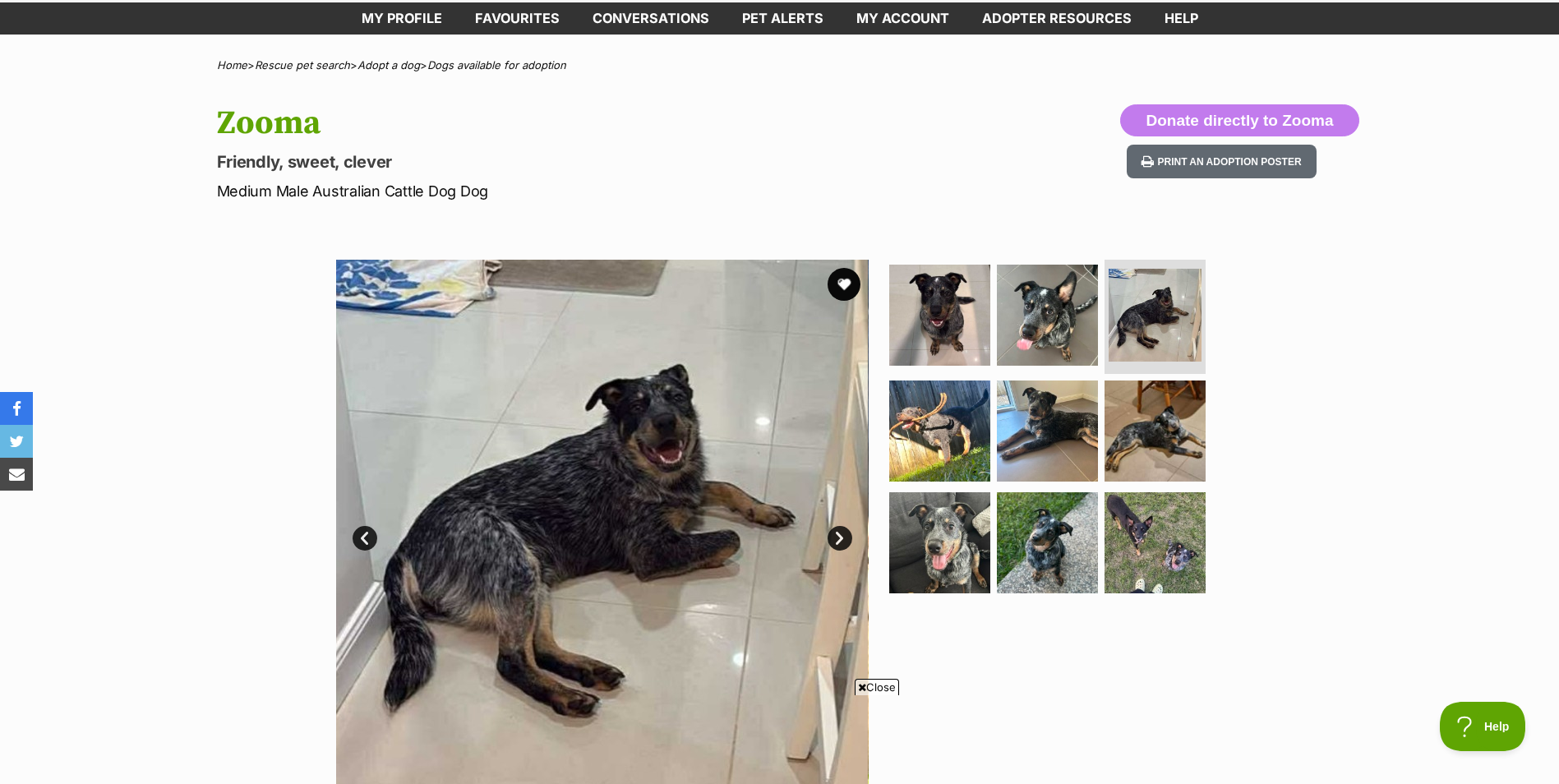click on "Next" at bounding box center (840, 538) 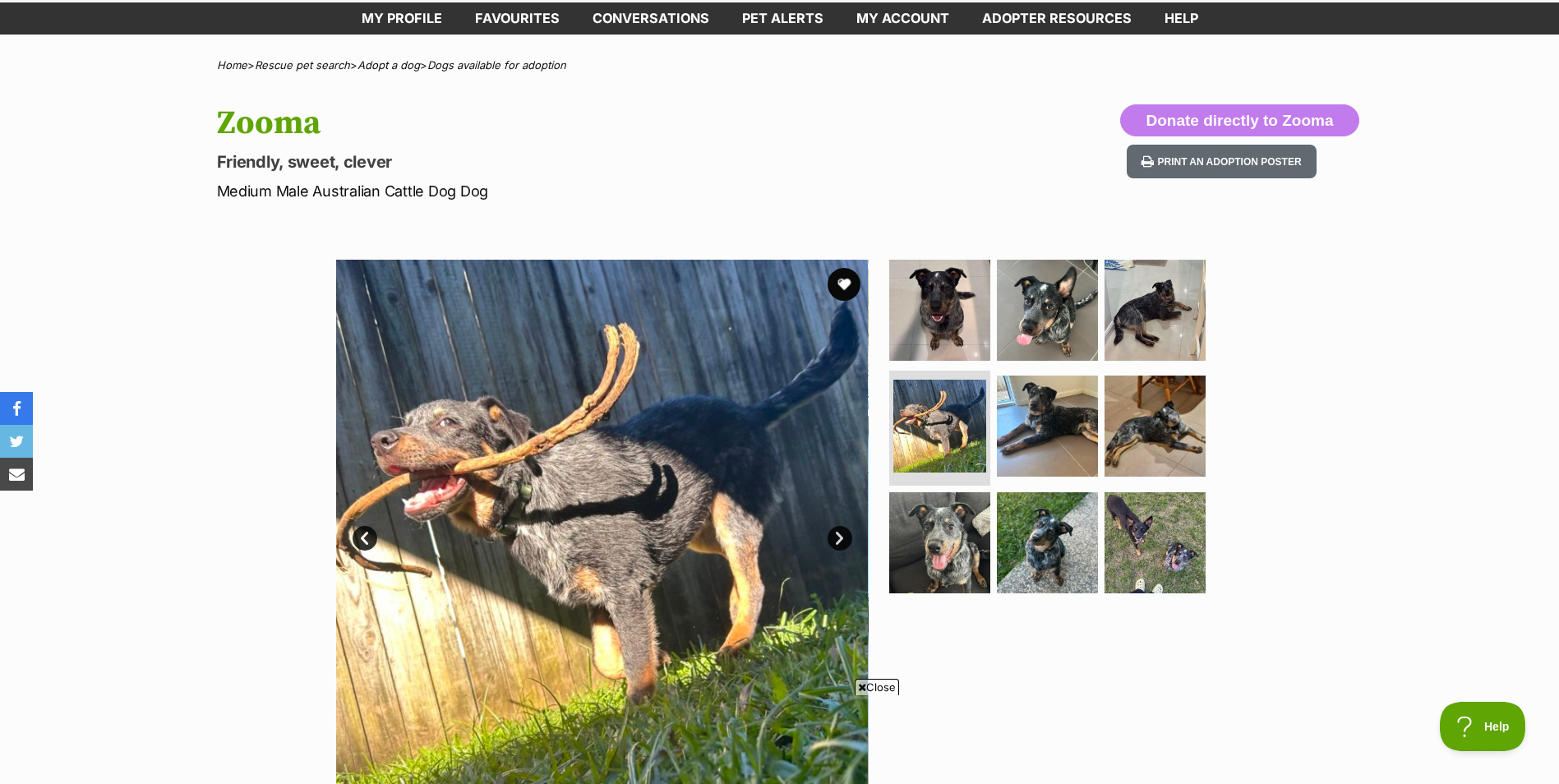 click on "Next" at bounding box center (840, 538) 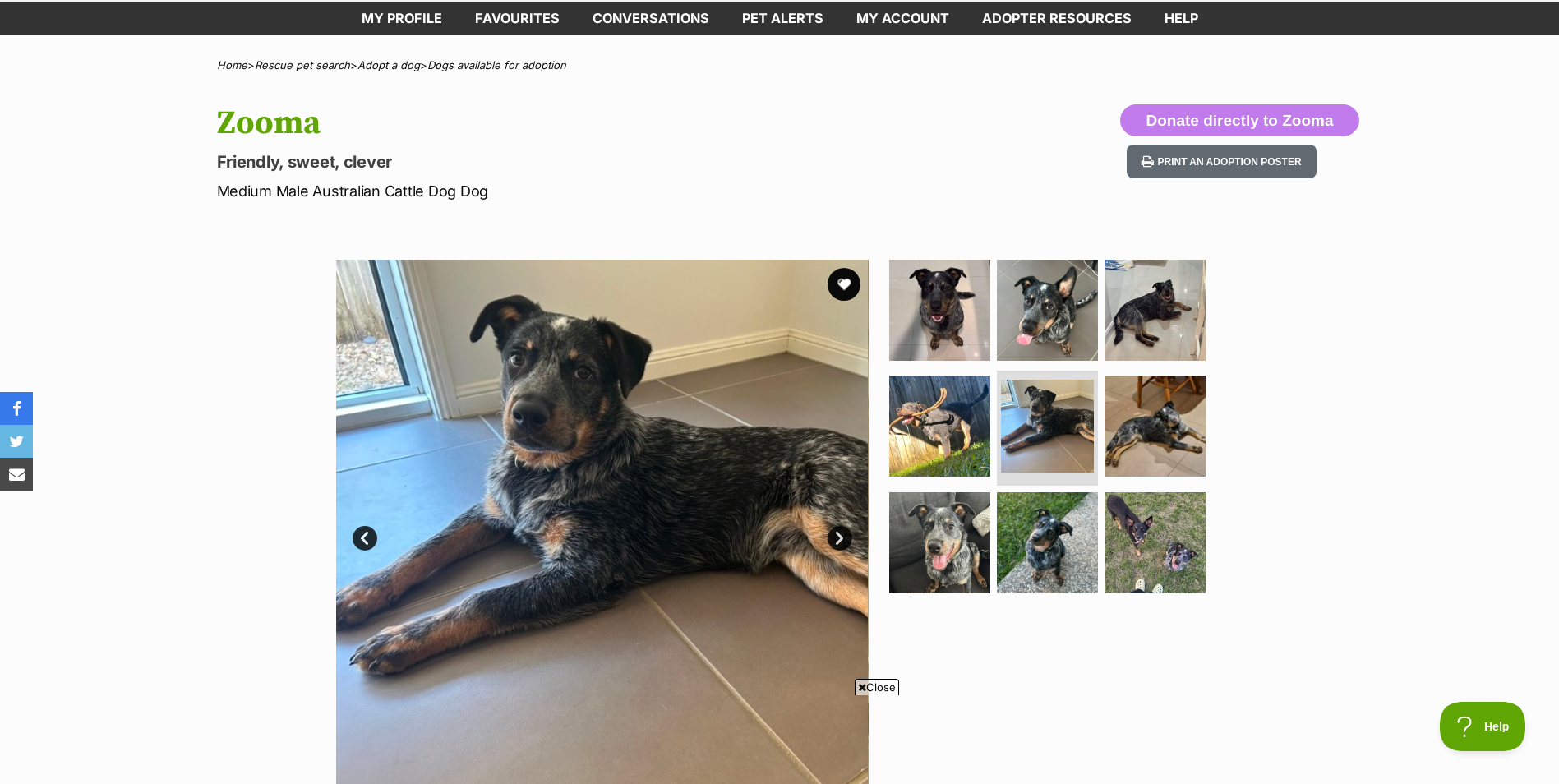 click on "Next" at bounding box center (840, 538) 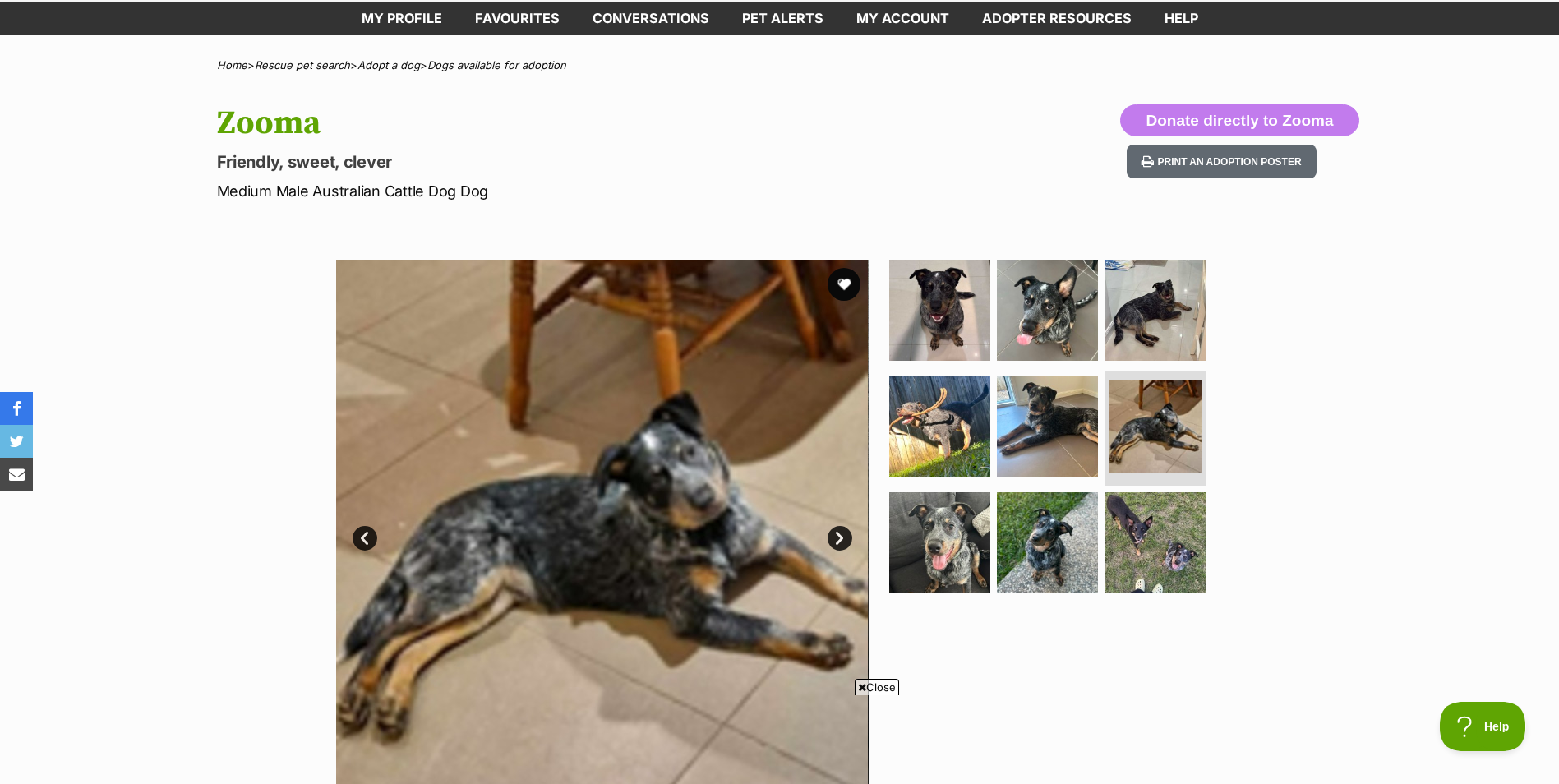 click on "Next" at bounding box center [840, 538] 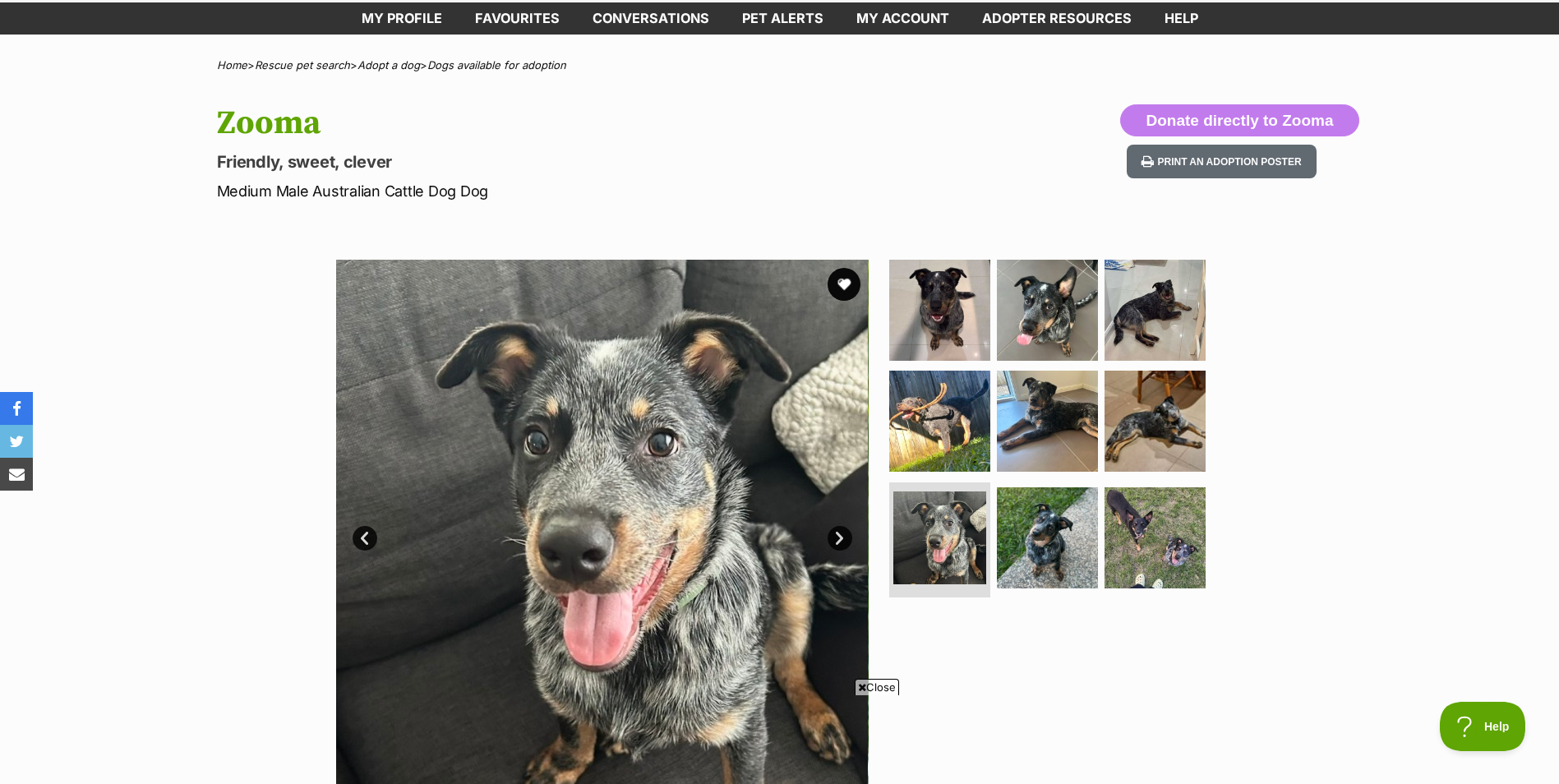 click on "Next" at bounding box center (840, 538) 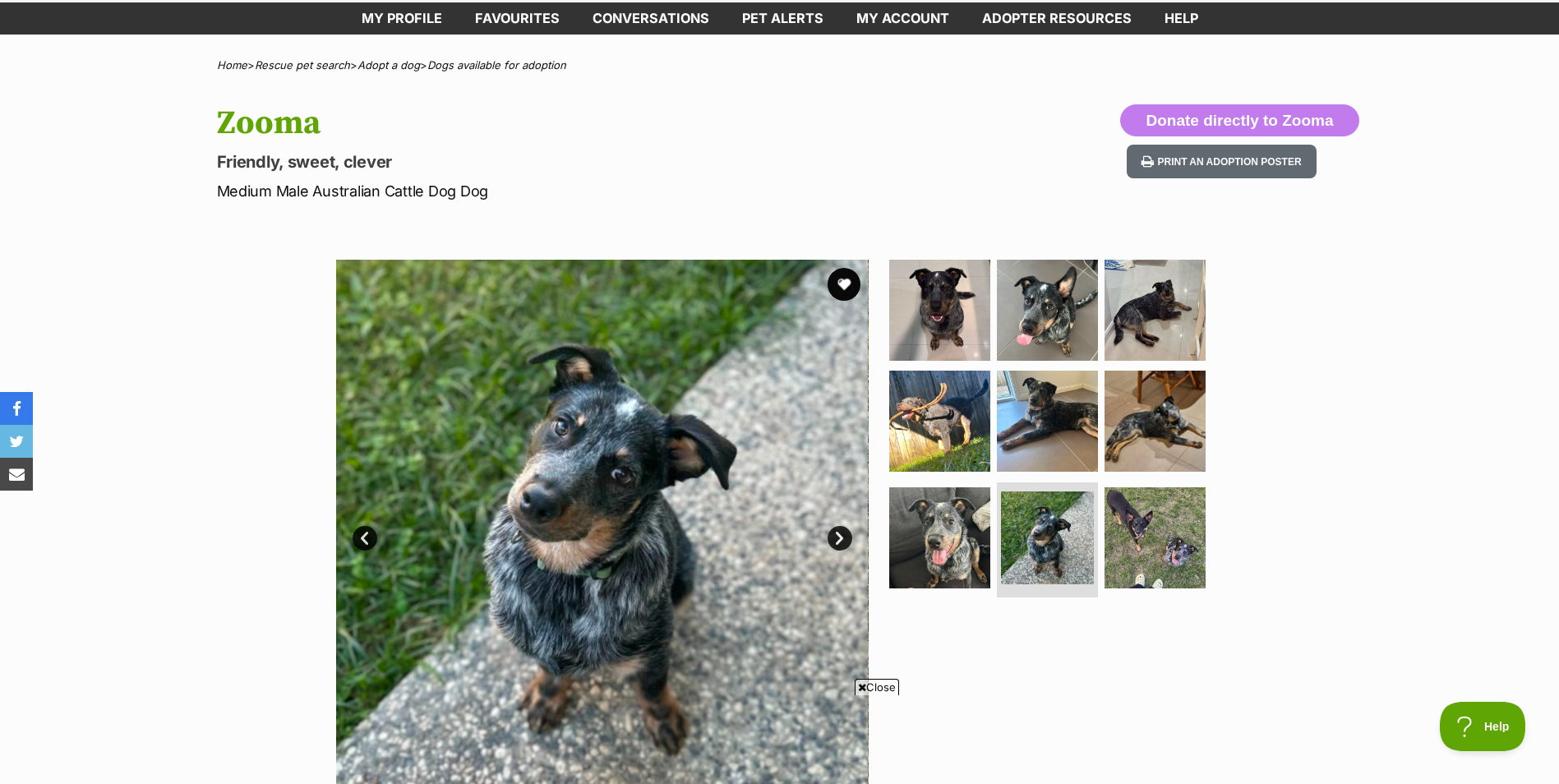 click on "Next" at bounding box center [840, 538] 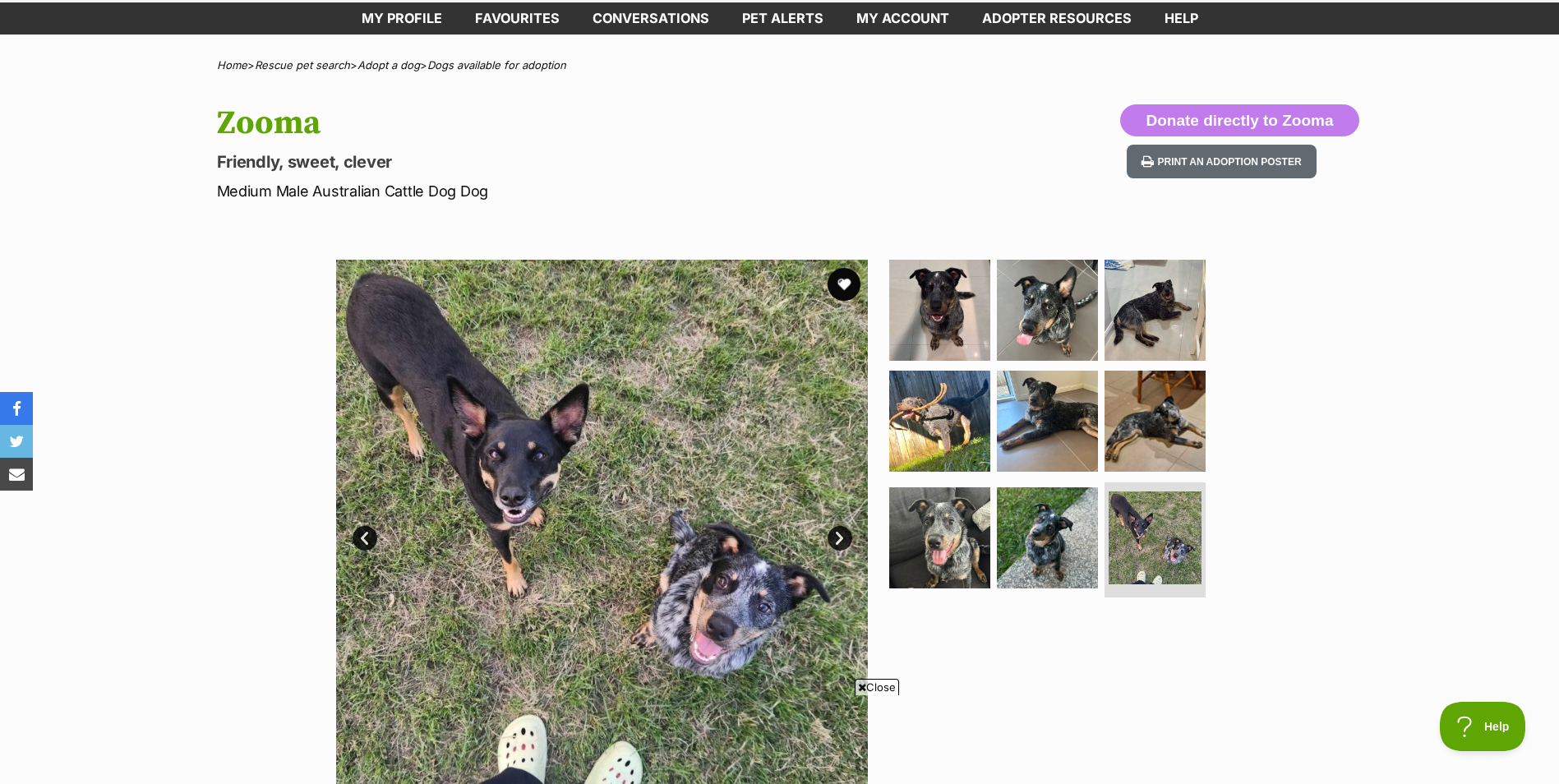 click on "Next" at bounding box center (840, 538) 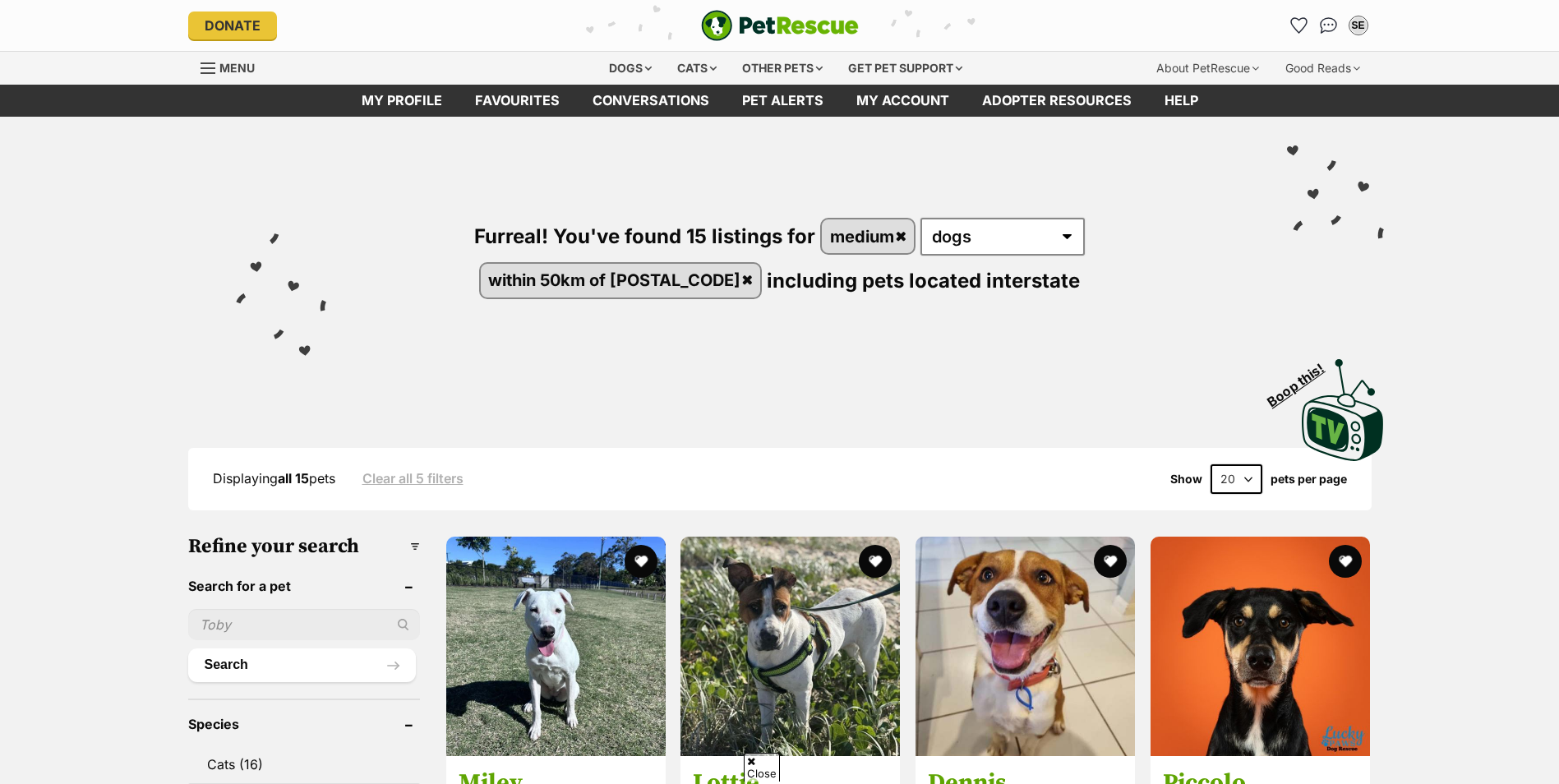 scroll, scrollTop: 1316, scrollLeft: 0, axis: vertical 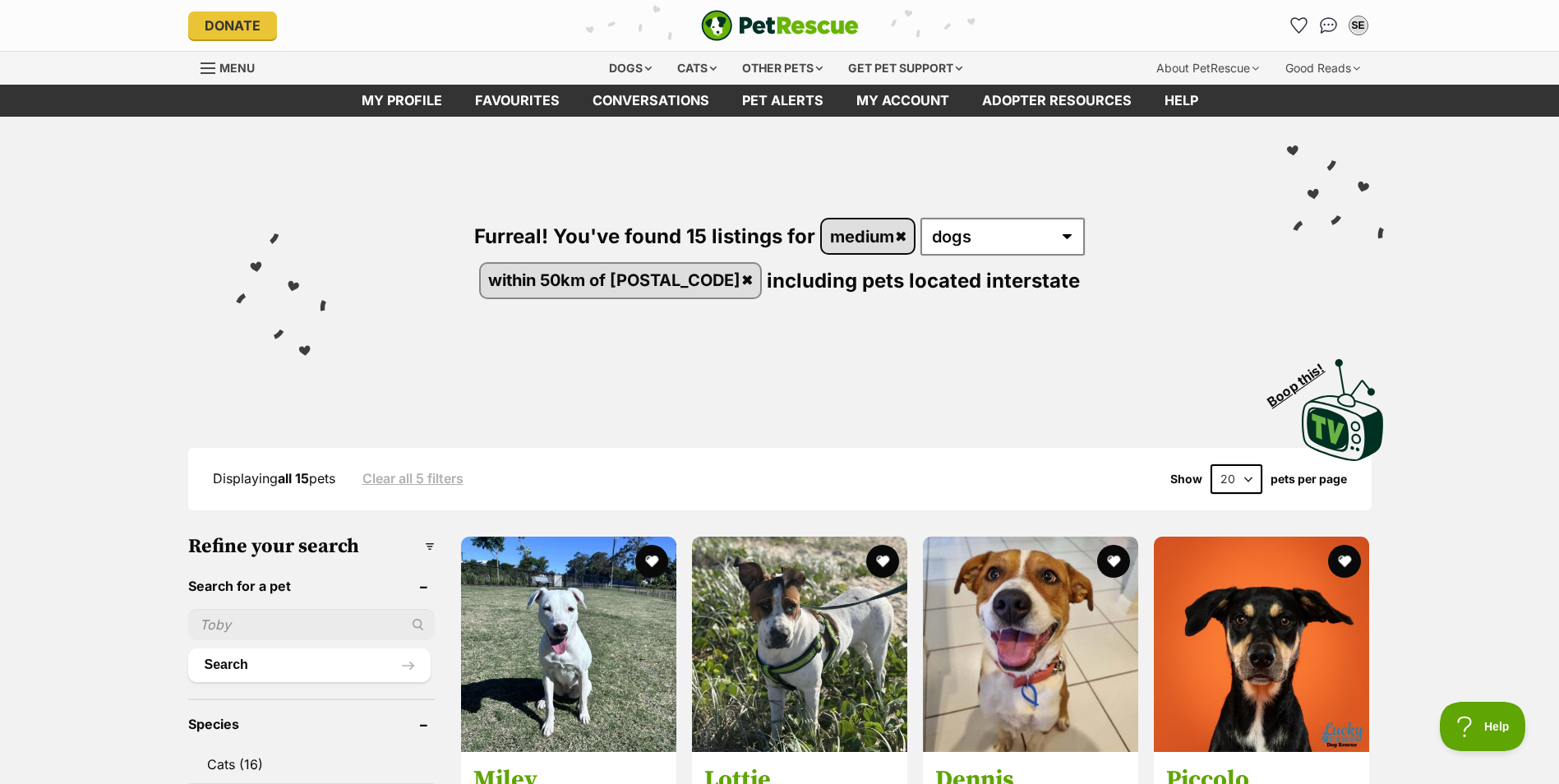 click on "medium" at bounding box center (868, 236) 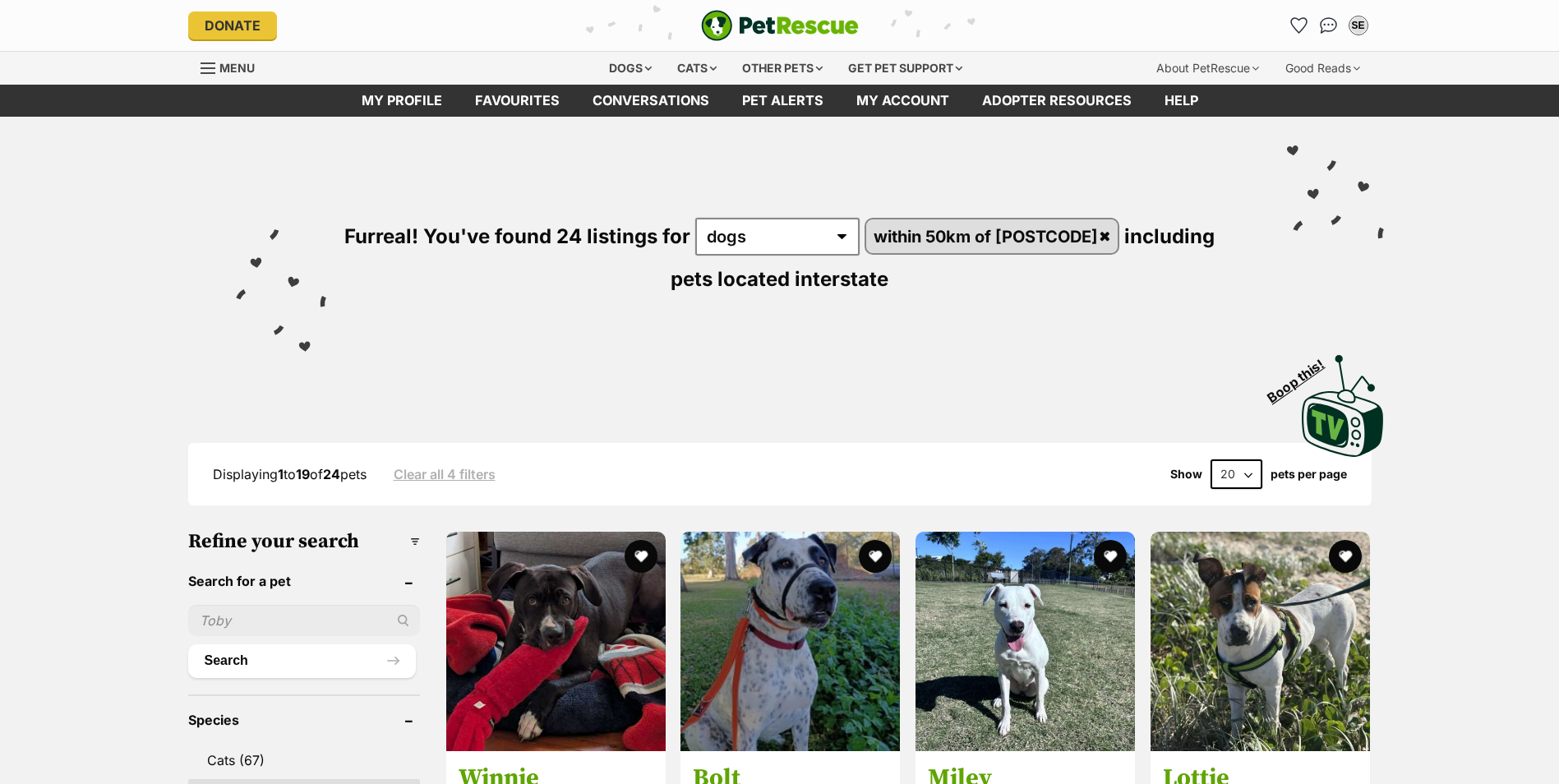 scroll, scrollTop: 0, scrollLeft: 0, axis: both 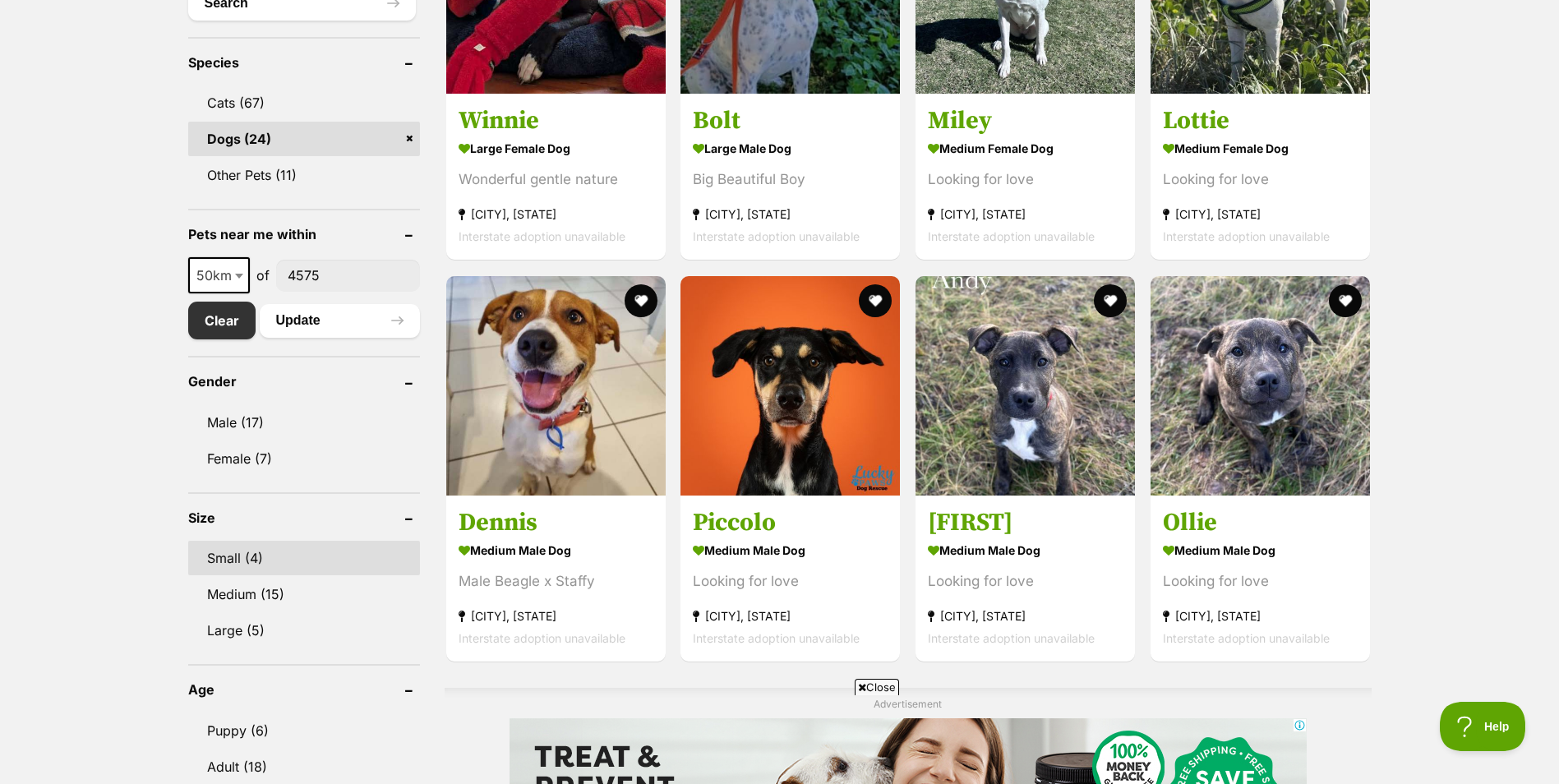 click on "Small (4)" at bounding box center (304, 558) 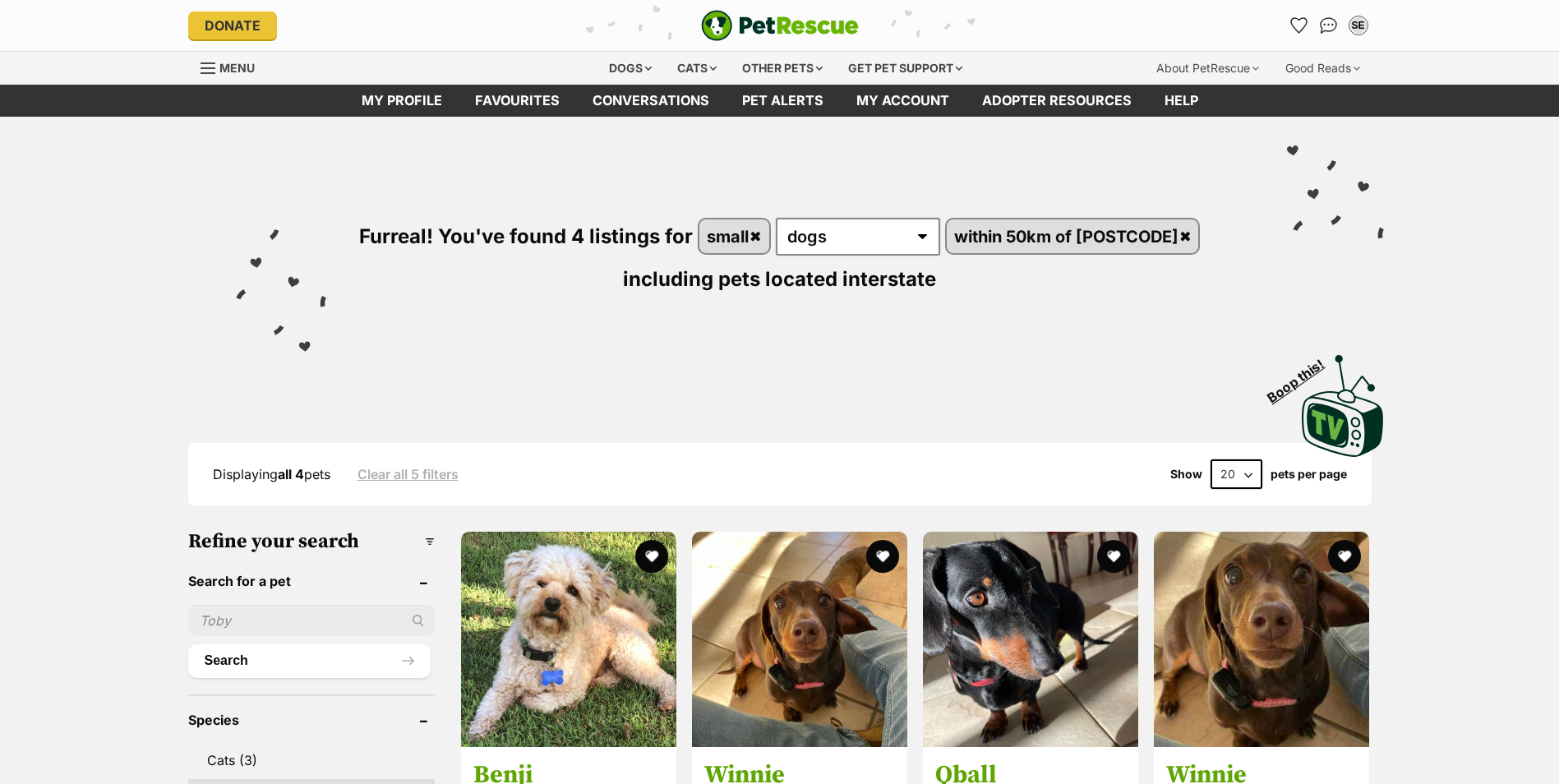 scroll, scrollTop: 0, scrollLeft: 0, axis: both 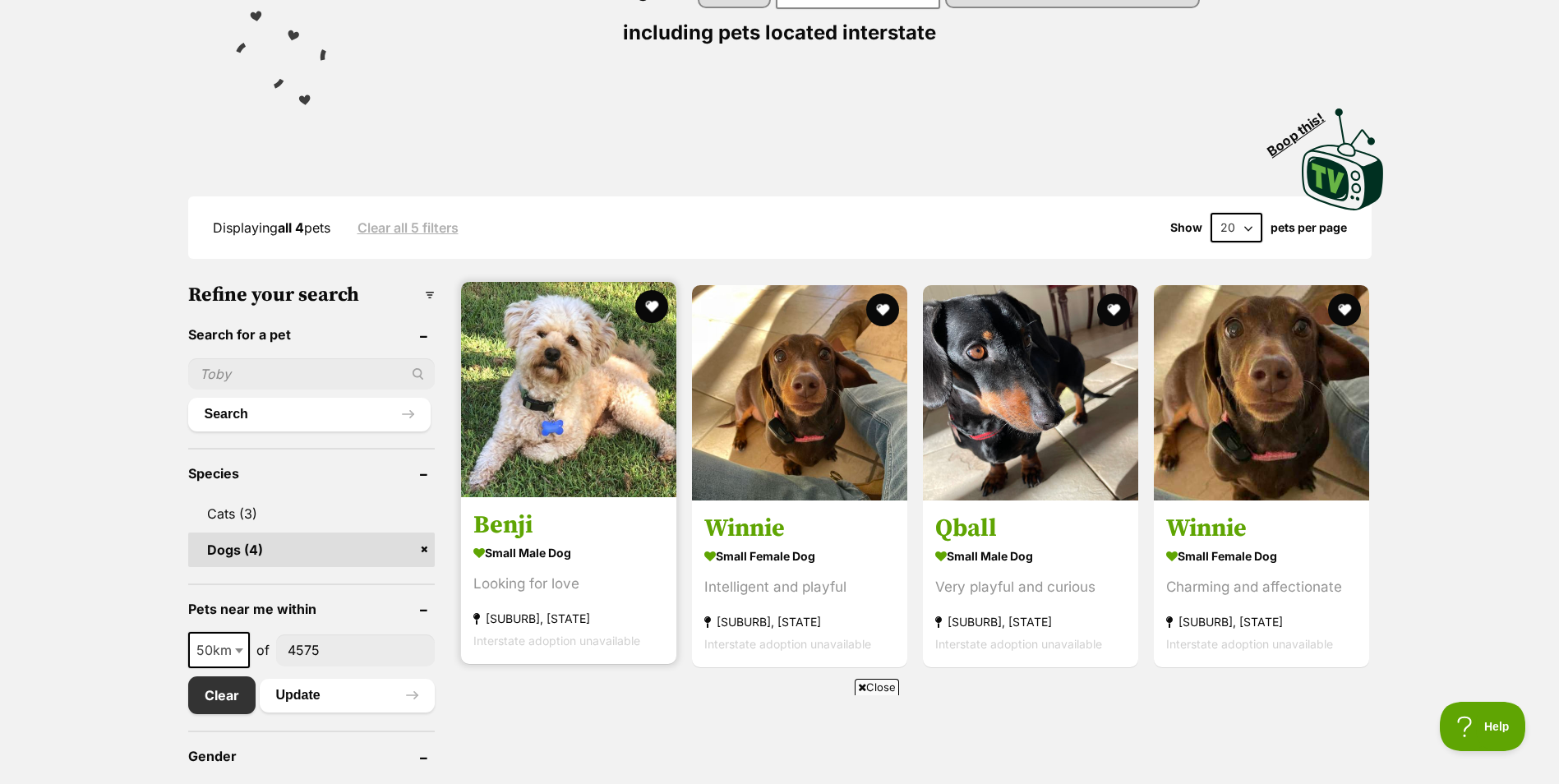 click at bounding box center (569, 390) 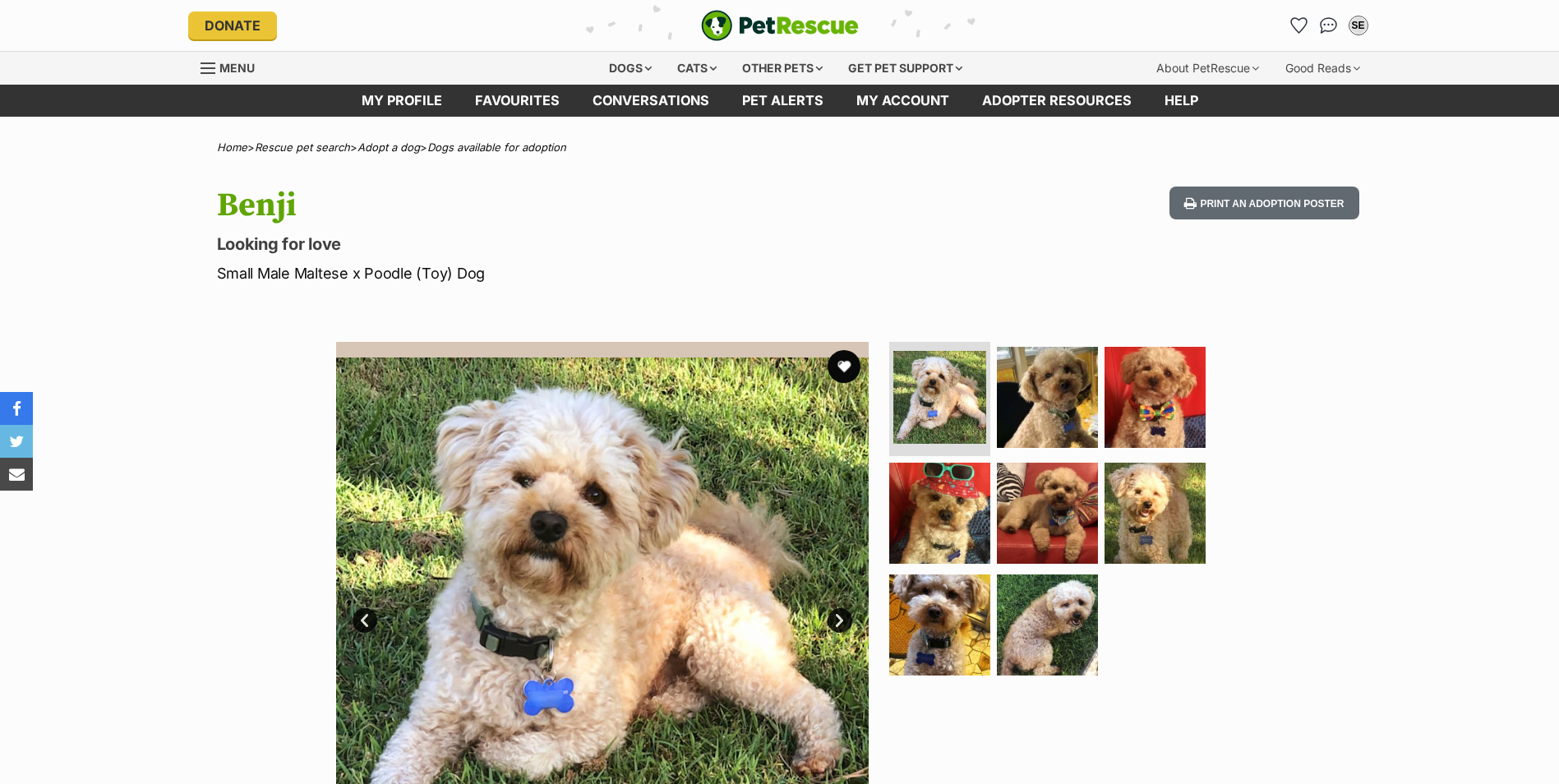 scroll, scrollTop: 0, scrollLeft: 0, axis: both 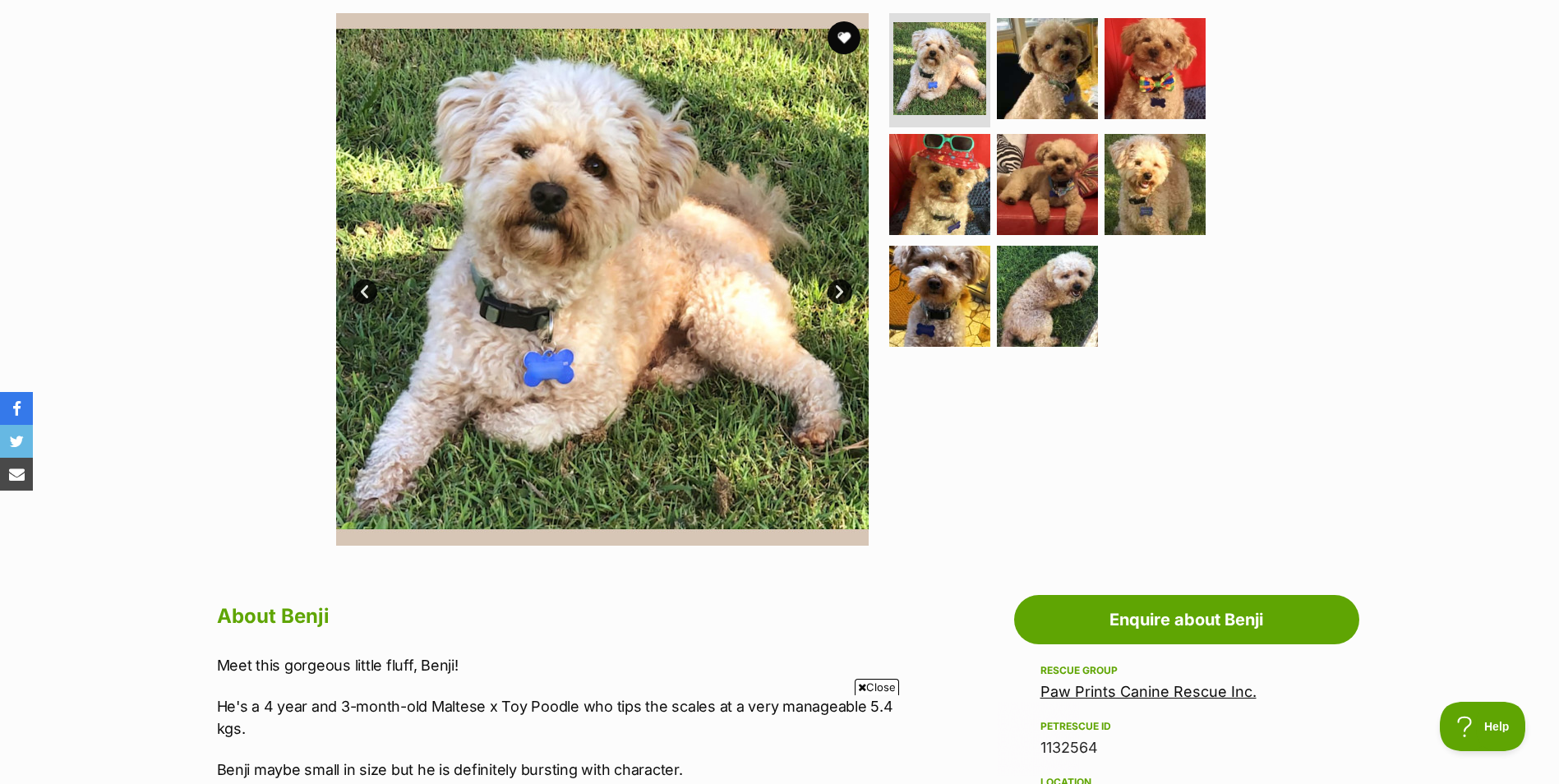 click on "Next" at bounding box center [840, 292] 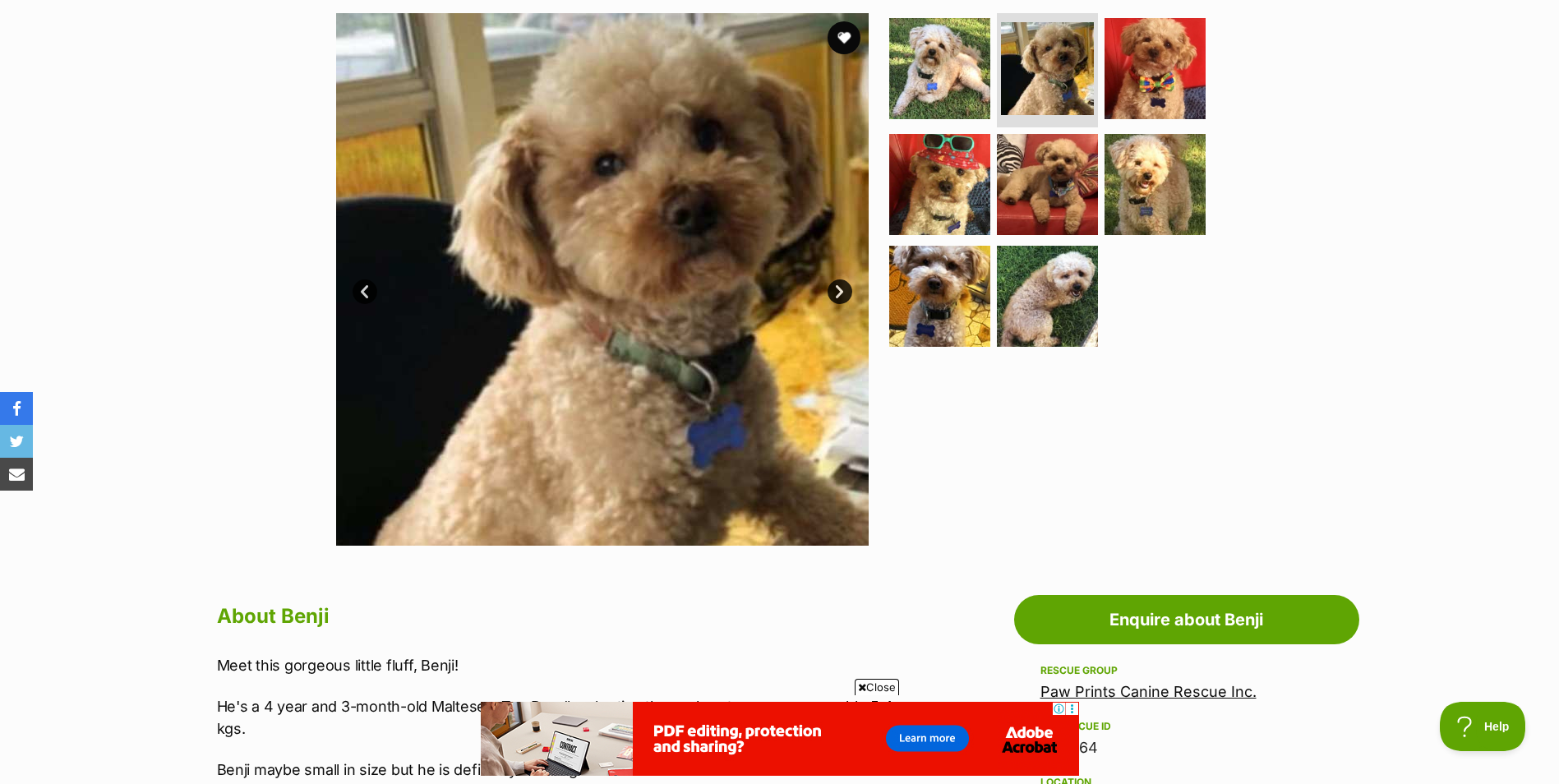 click on "Next" at bounding box center (840, 292) 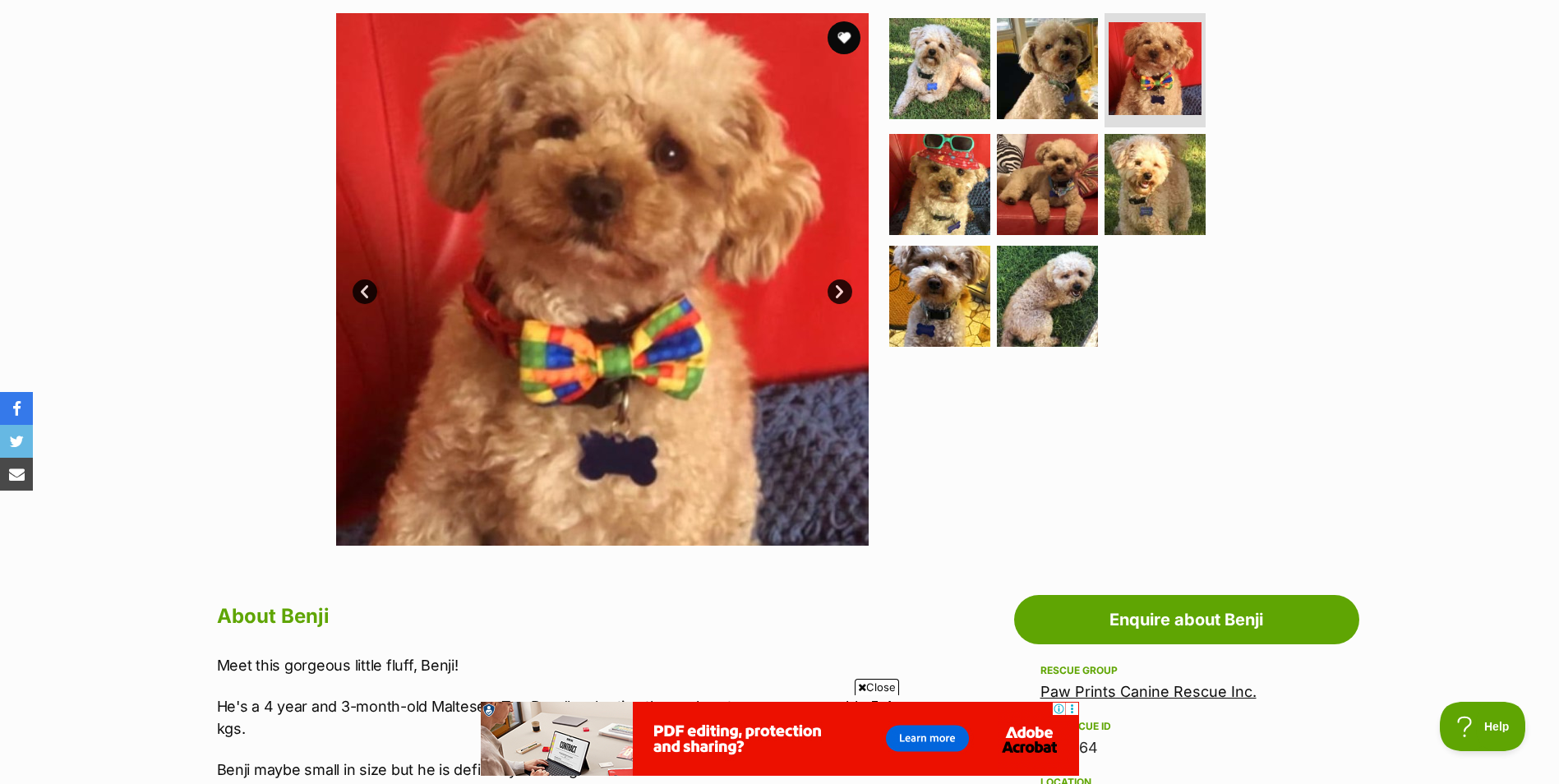 click on "Next" at bounding box center (840, 292) 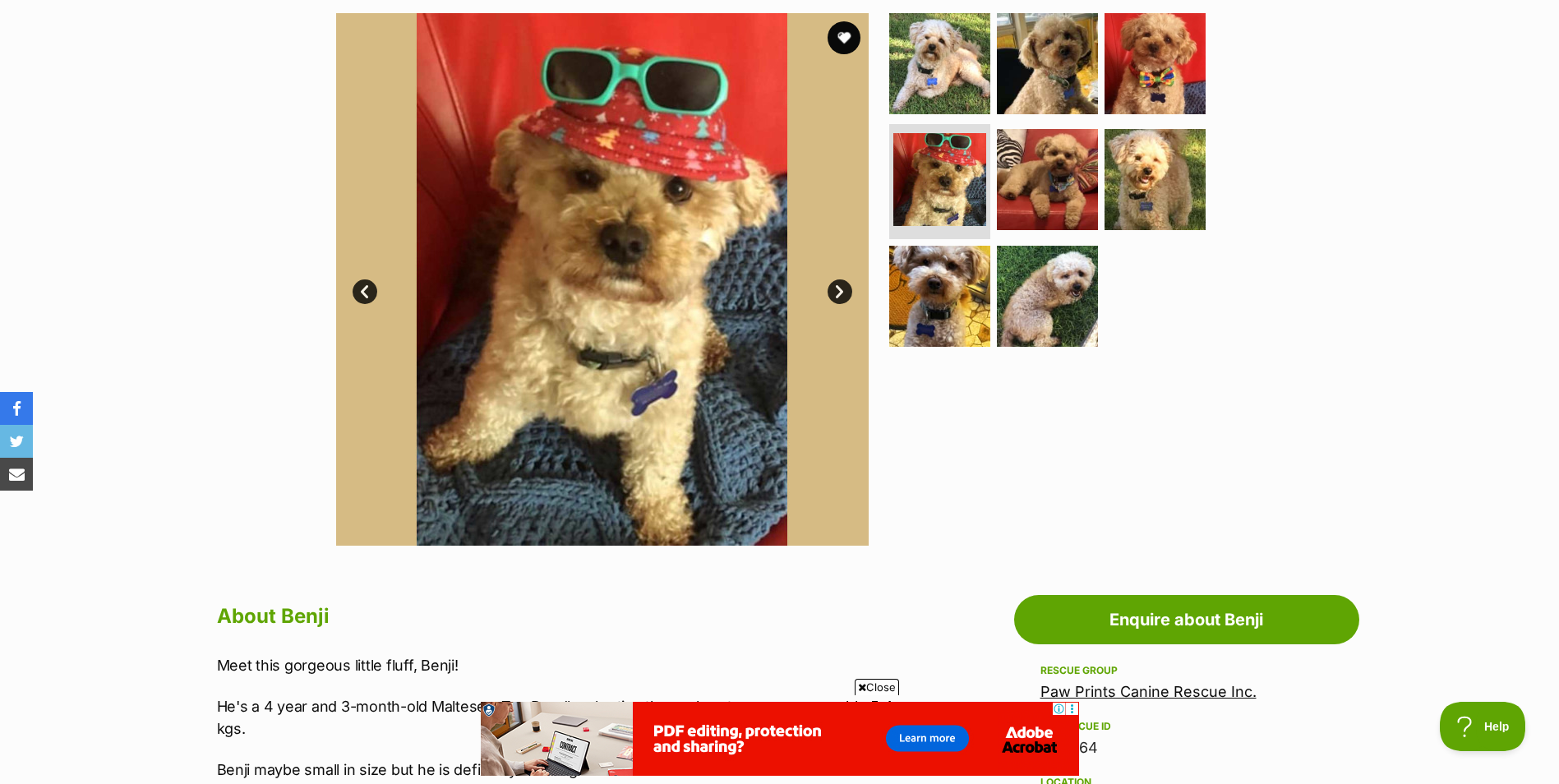 click on "Next" at bounding box center (840, 292) 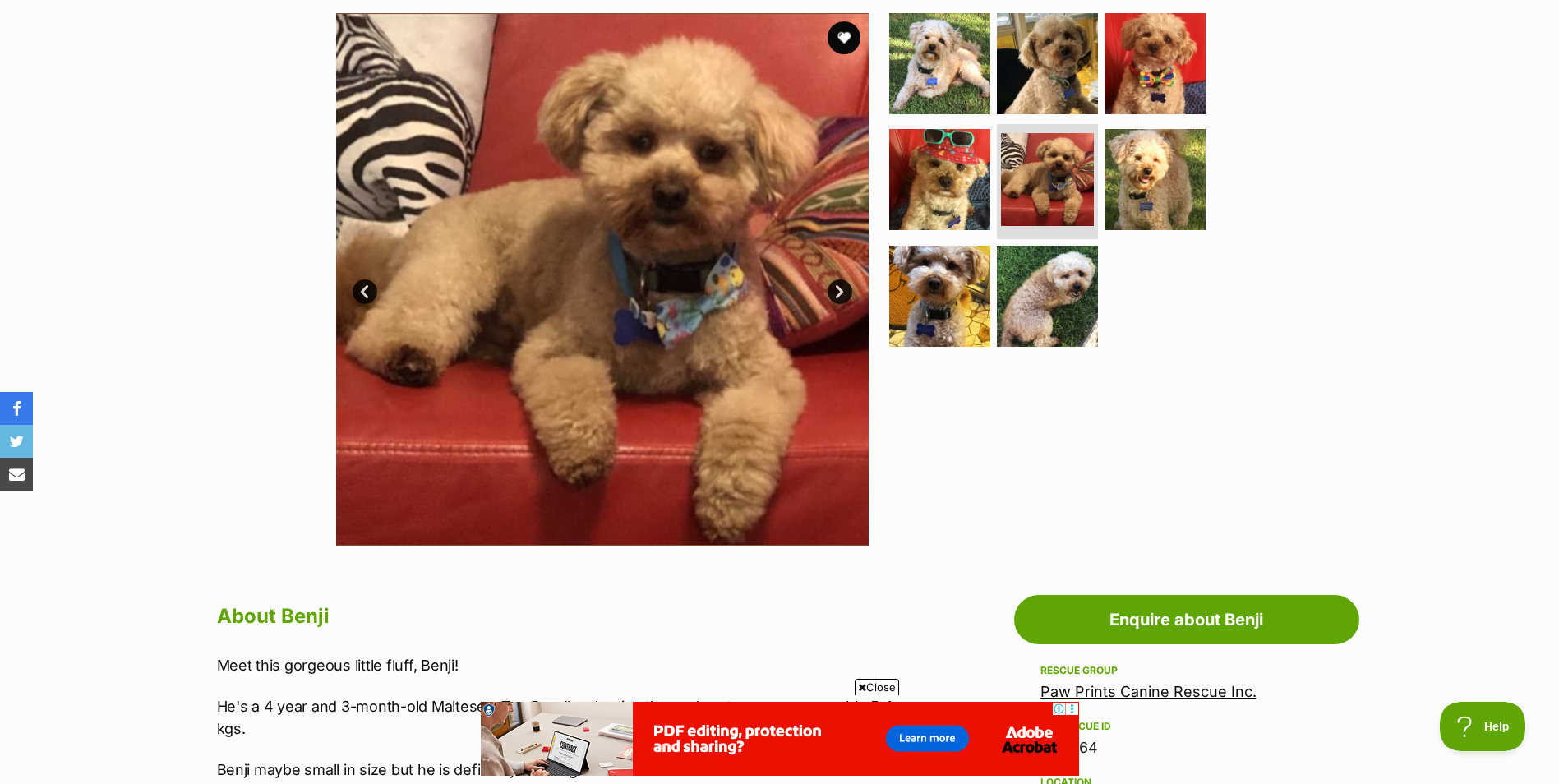 click on "Next" at bounding box center [840, 292] 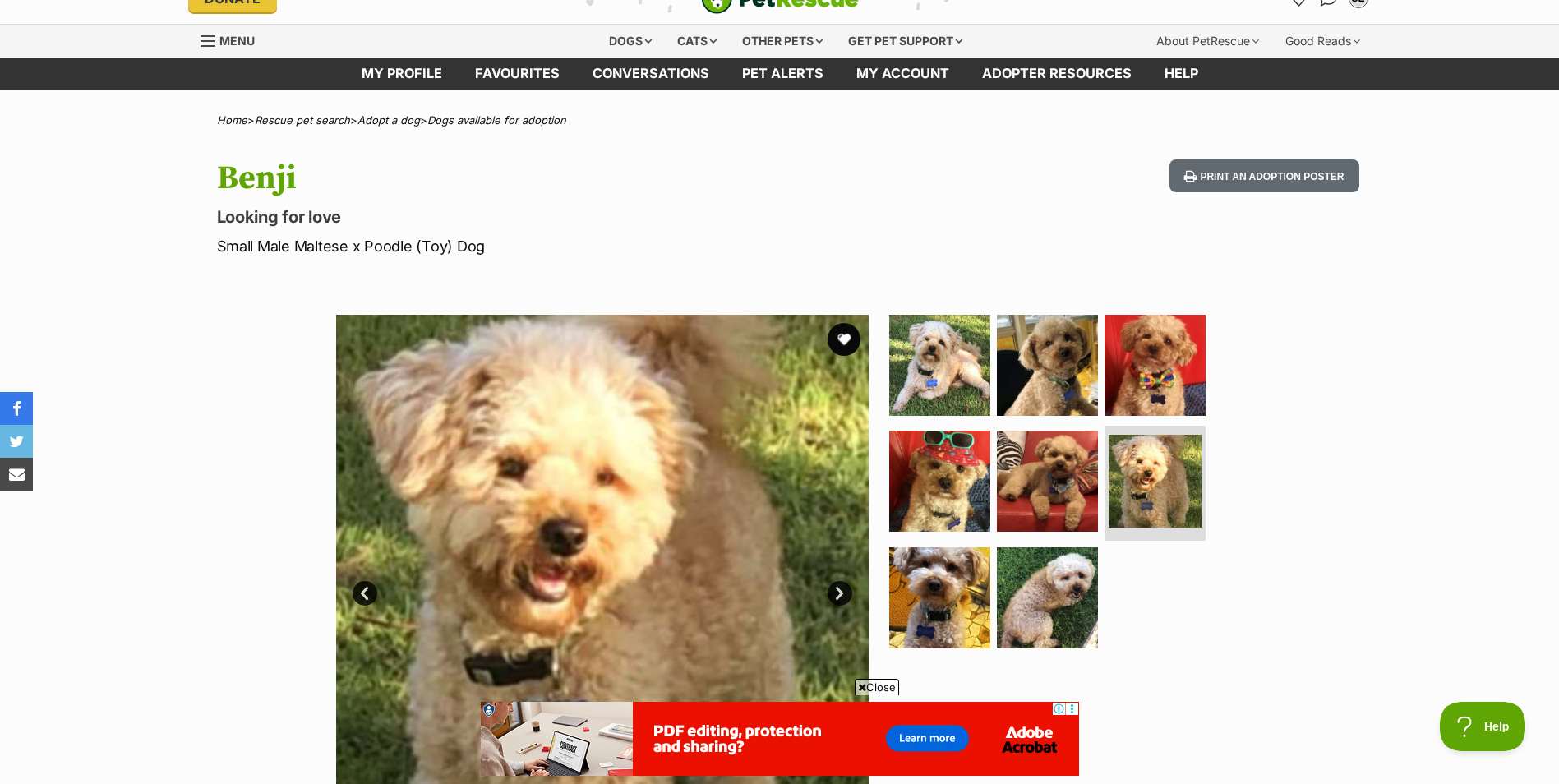 scroll, scrollTop: 0, scrollLeft: 0, axis: both 